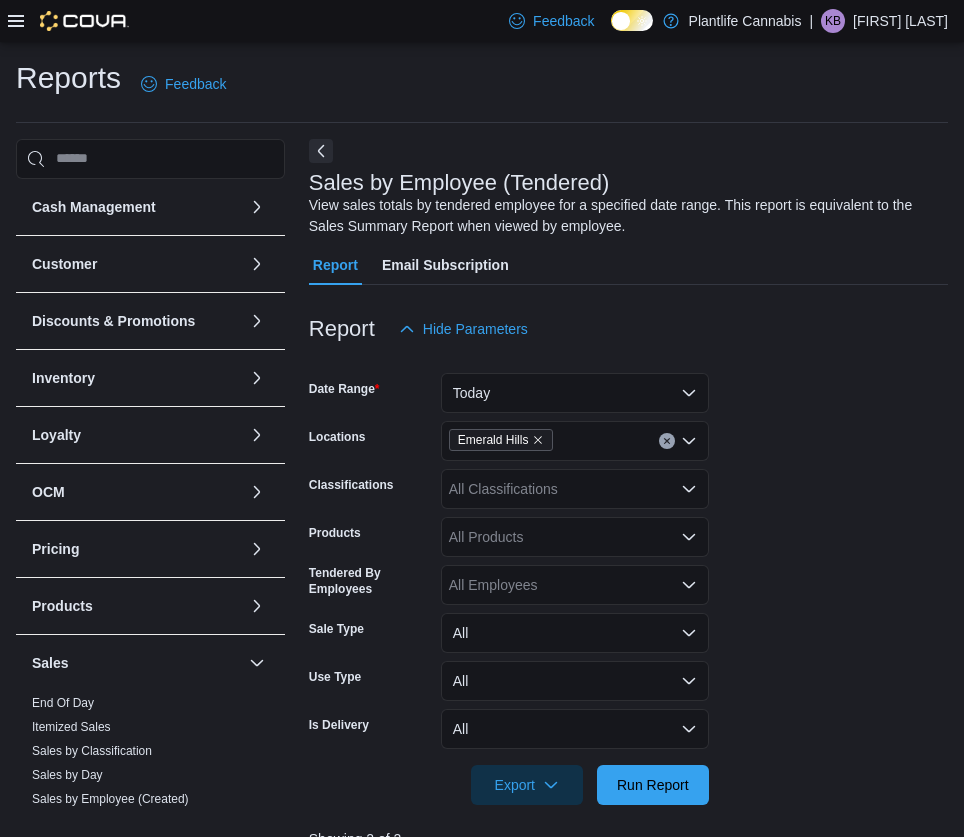 scroll, scrollTop: 562, scrollLeft: 0, axis: vertical 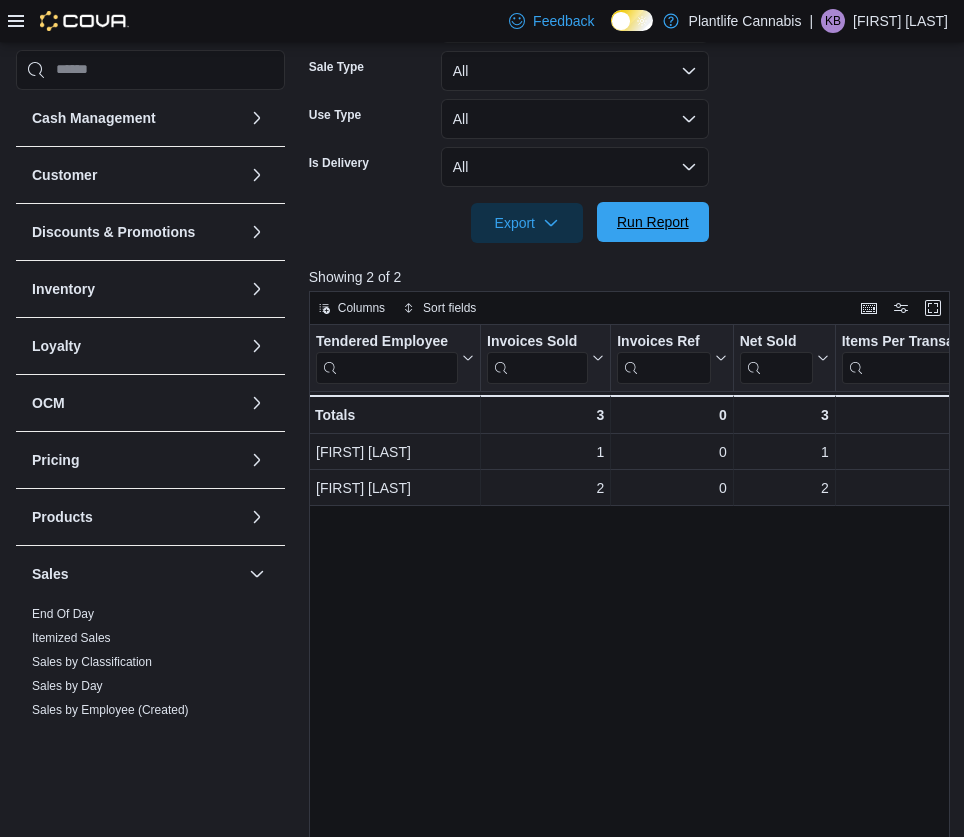 click on "Run Report" at bounding box center (653, 222) 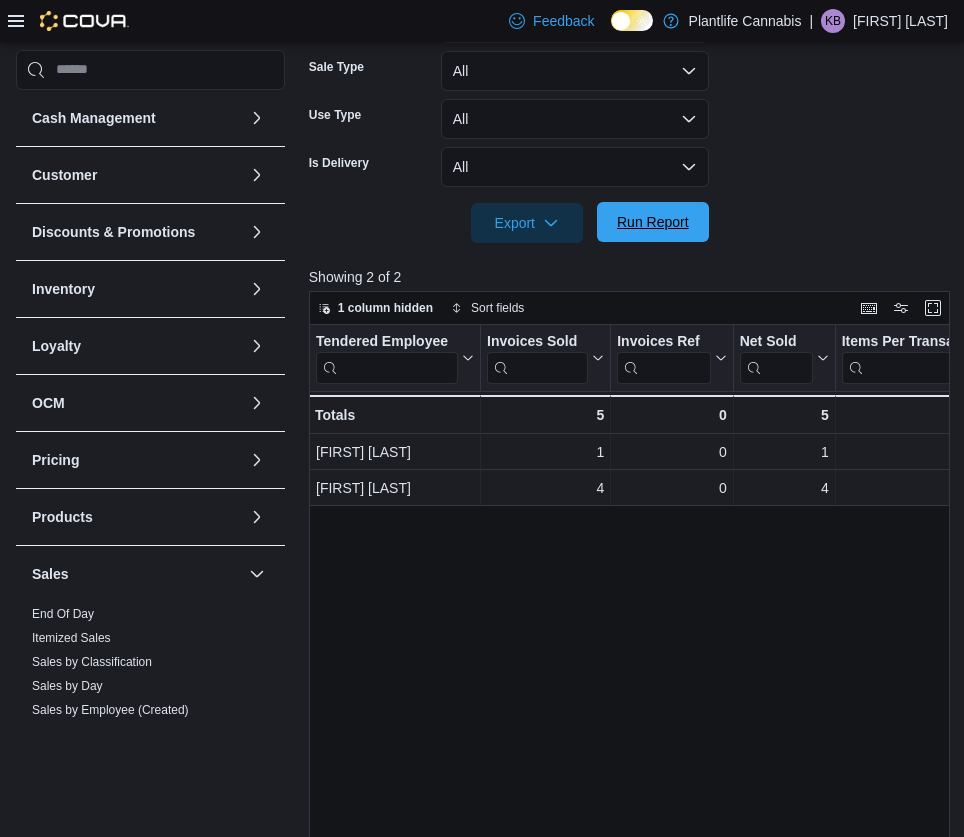 click on "Run Report" at bounding box center [653, 222] 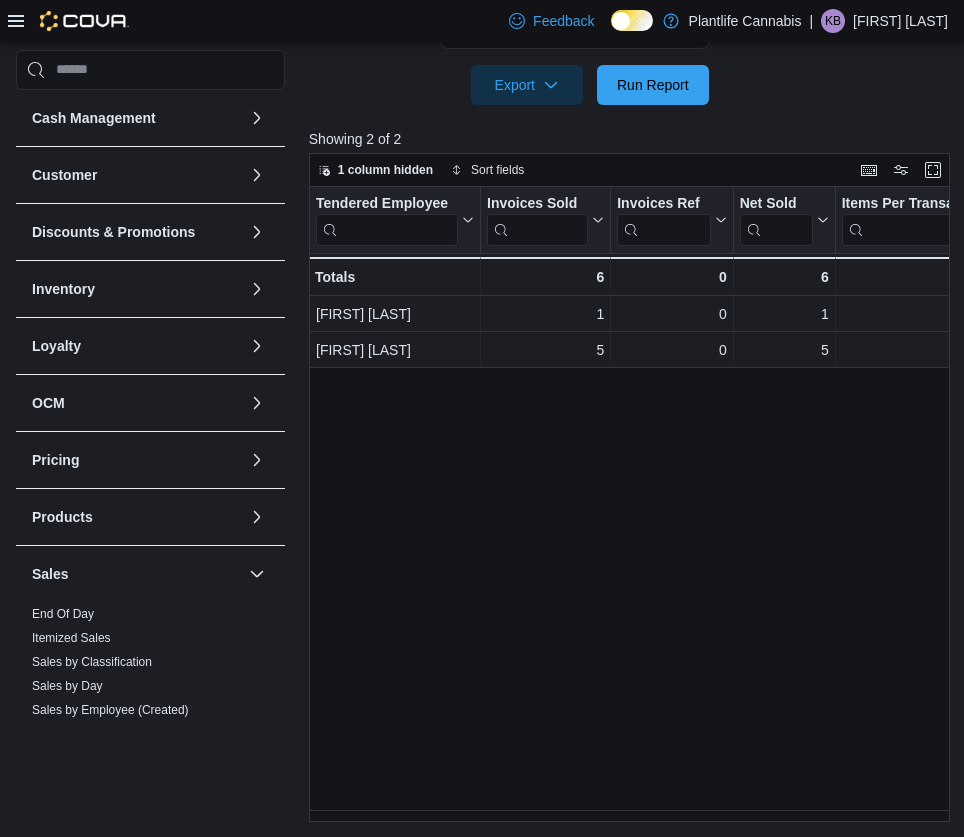 scroll, scrollTop: 701, scrollLeft: 0, axis: vertical 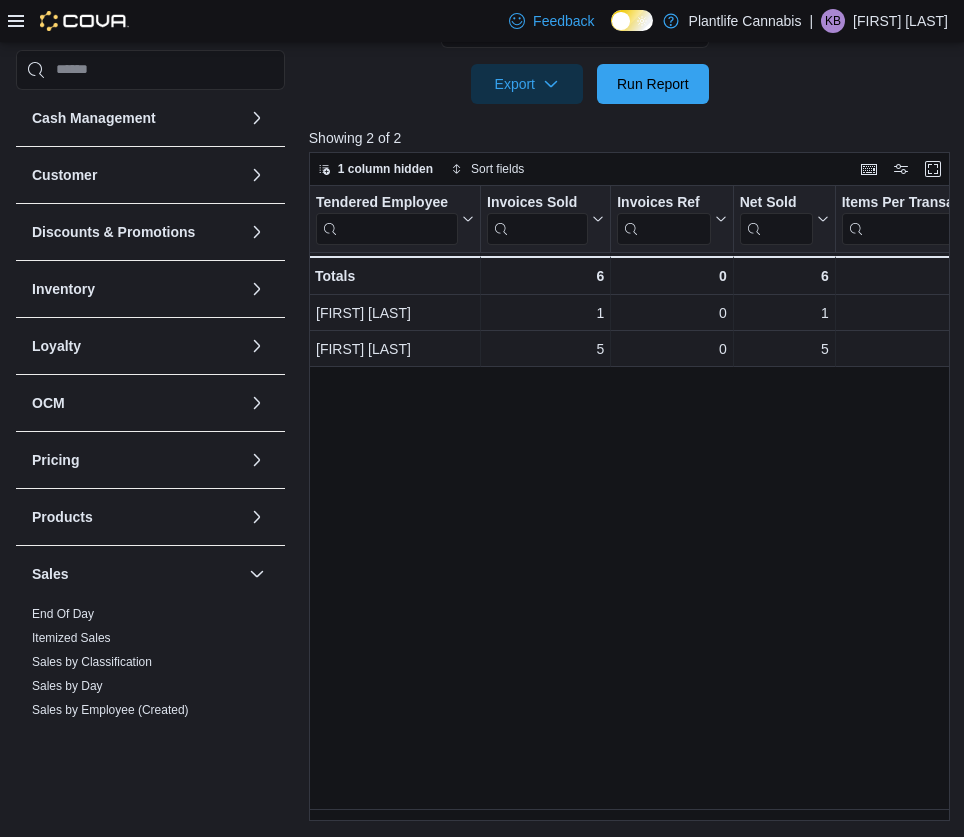 click on "Tendered Employee Click to view column header actions Invoices Sold Click to view column header actions Invoices Ref Click to view column header actions Net Sold Click to view column header actions Items Per Transaction Click to view column header actions Qty Per Transaction Click to view column header actions Transaction Average Click to view column header actions Gift Cards Click to view column header actions Gross Sales Click to view column header actions Subtotal Click to view column header actions Total Tax Click to view column header actions Total Invoiced Click to view column header actions Total Cost Click to view column header actions Gross Profit Click to view column header actions Gross Margin Click to view column header actions Total Discount Click to view column header actions Cashback Click to view column header actions Loyalty Redemptions Click to view column header actions Cash Click to view column header actions CHASE - Integrated Click to view column header actions GST Tips [FIRST] [LAST] - 1" at bounding box center [633, 504] 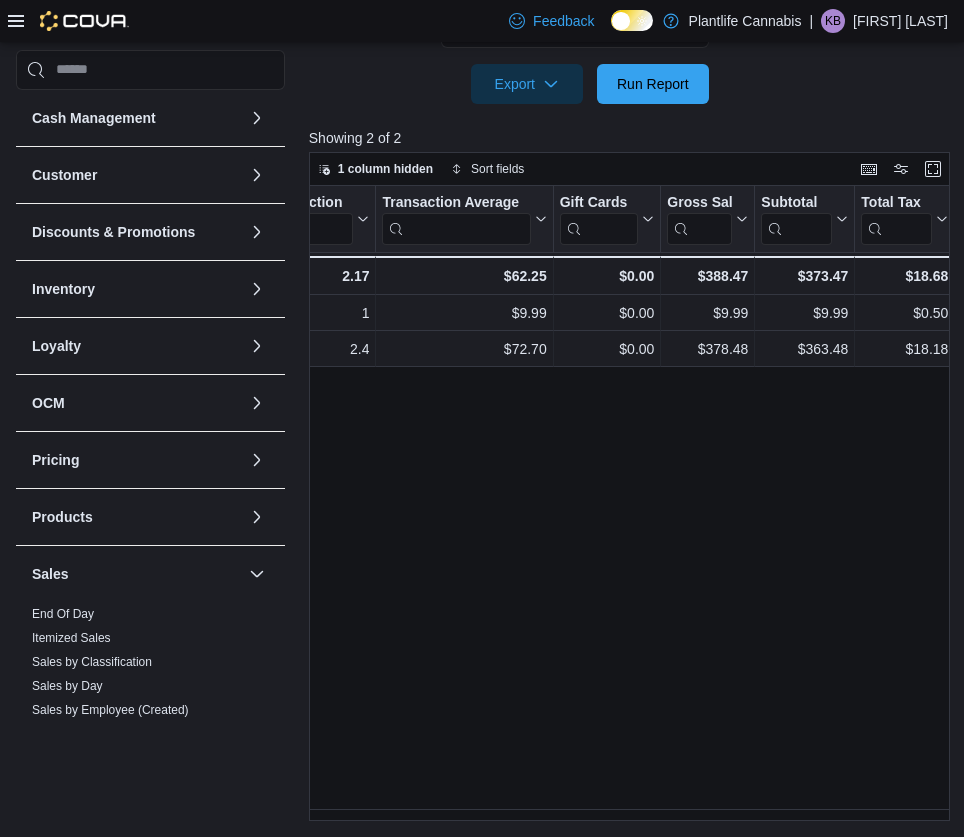 scroll, scrollTop: 0, scrollLeft: 857, axis: horizontal 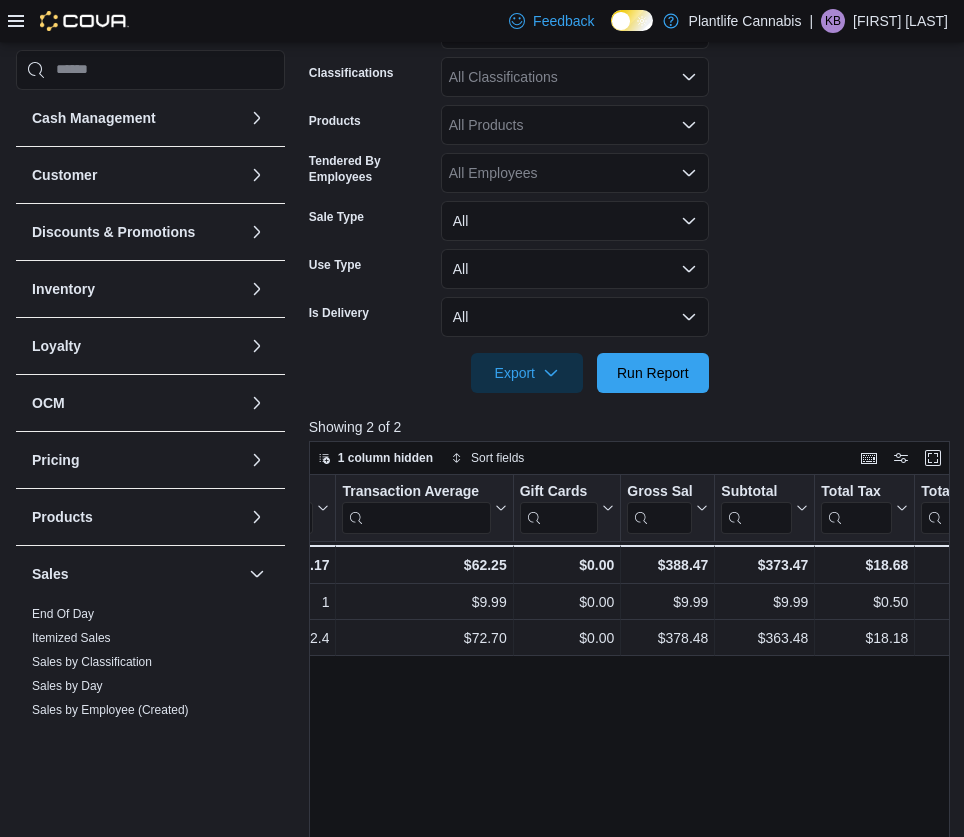 click on "All Classifications" at bounding box center [575, 77] 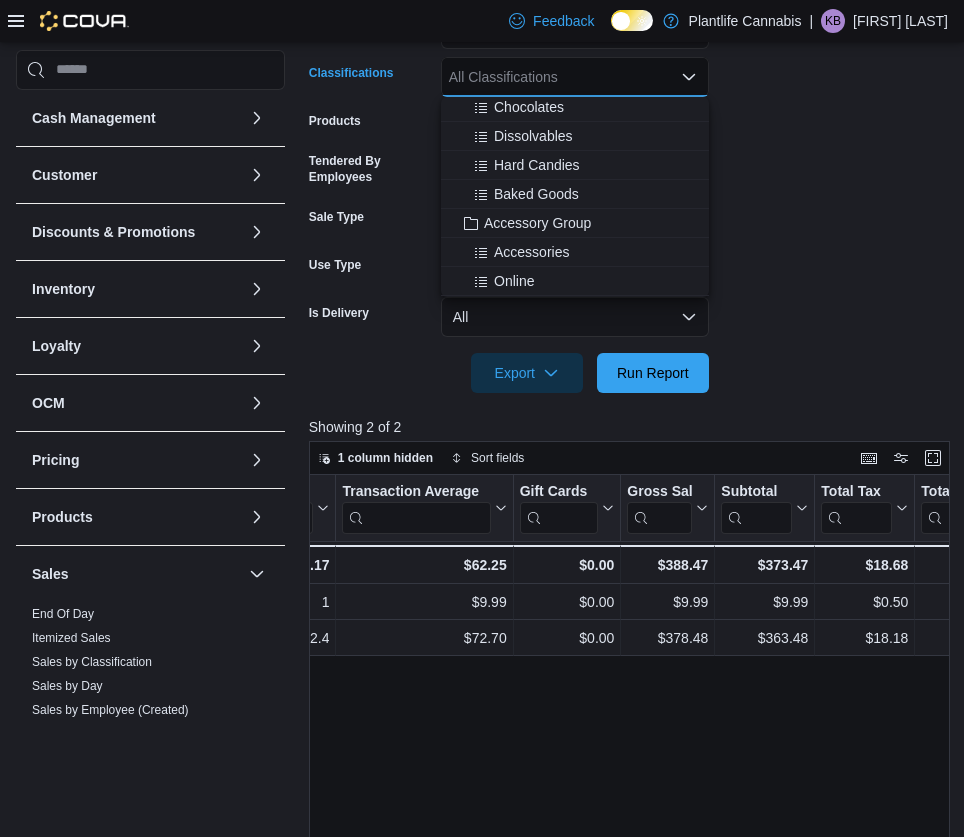 scroll, scrollTop: 199, scrollLeft: 0, axis: vertical 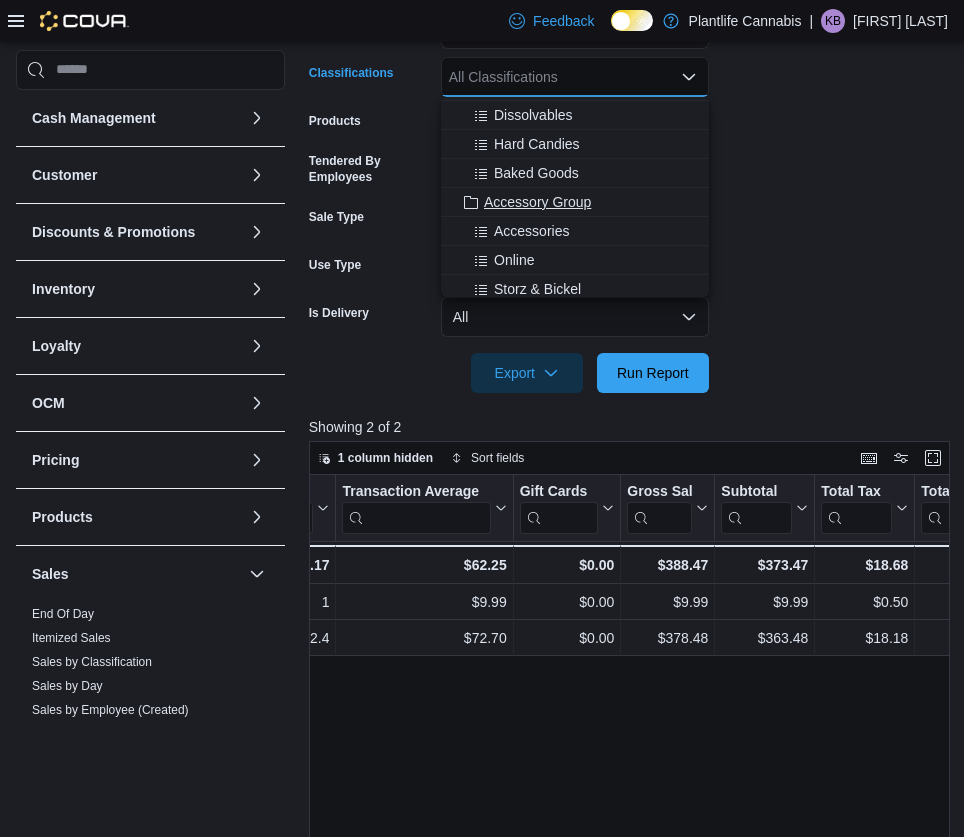 click on "Accessory Group" at bounding box center (537, 202) 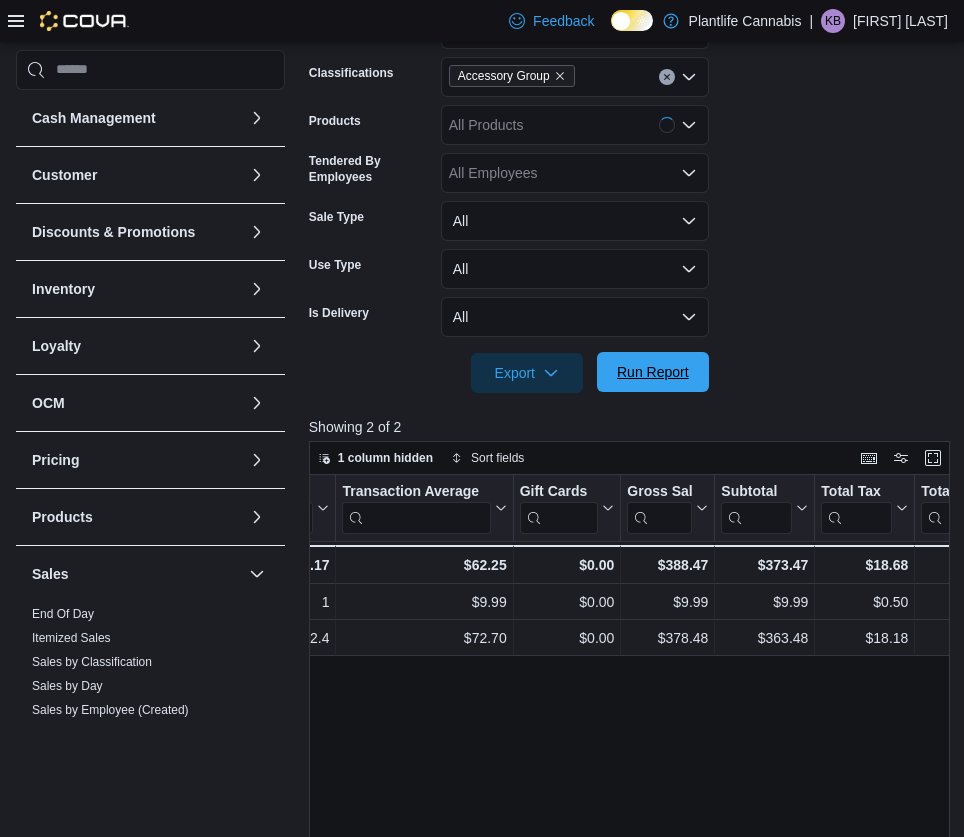 click on "Run Report" at bounding box center (653, 372) 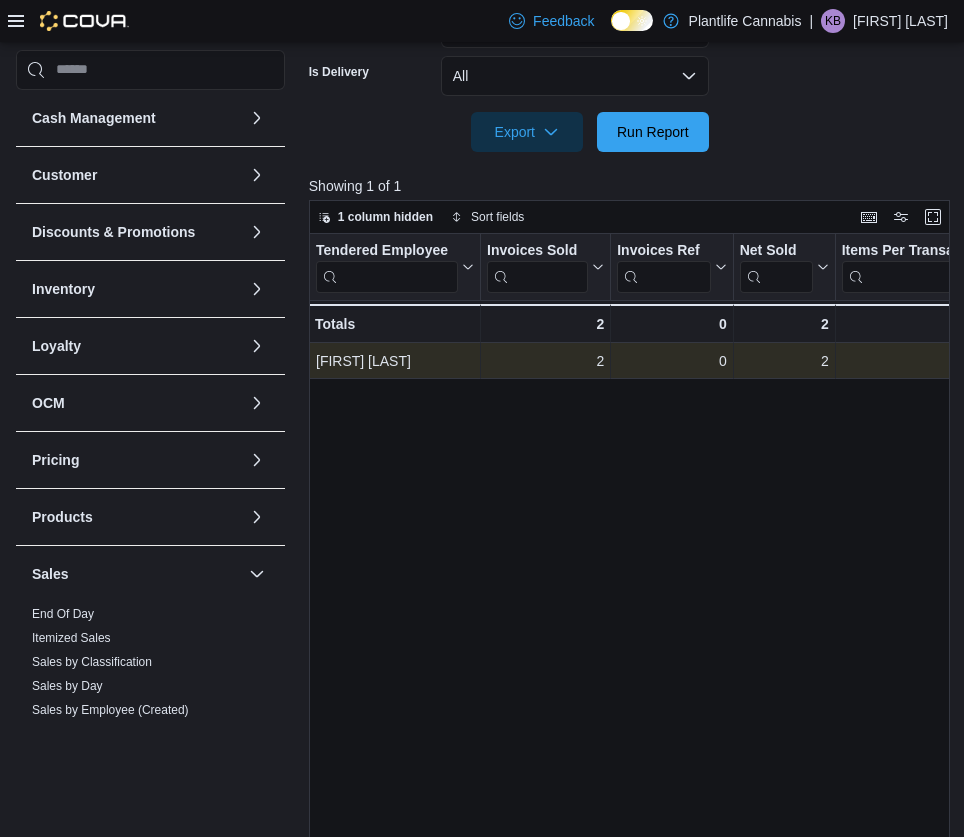 scroll, scrollTop: 701, scrollLeft: 0, axis: vertical 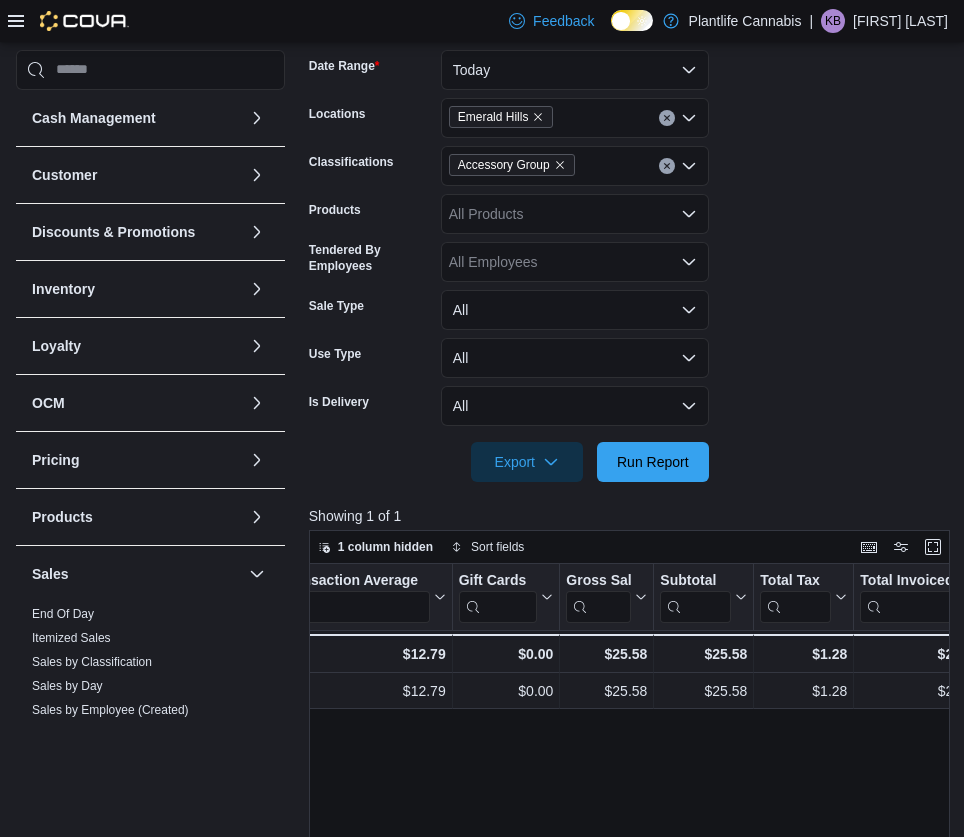 click 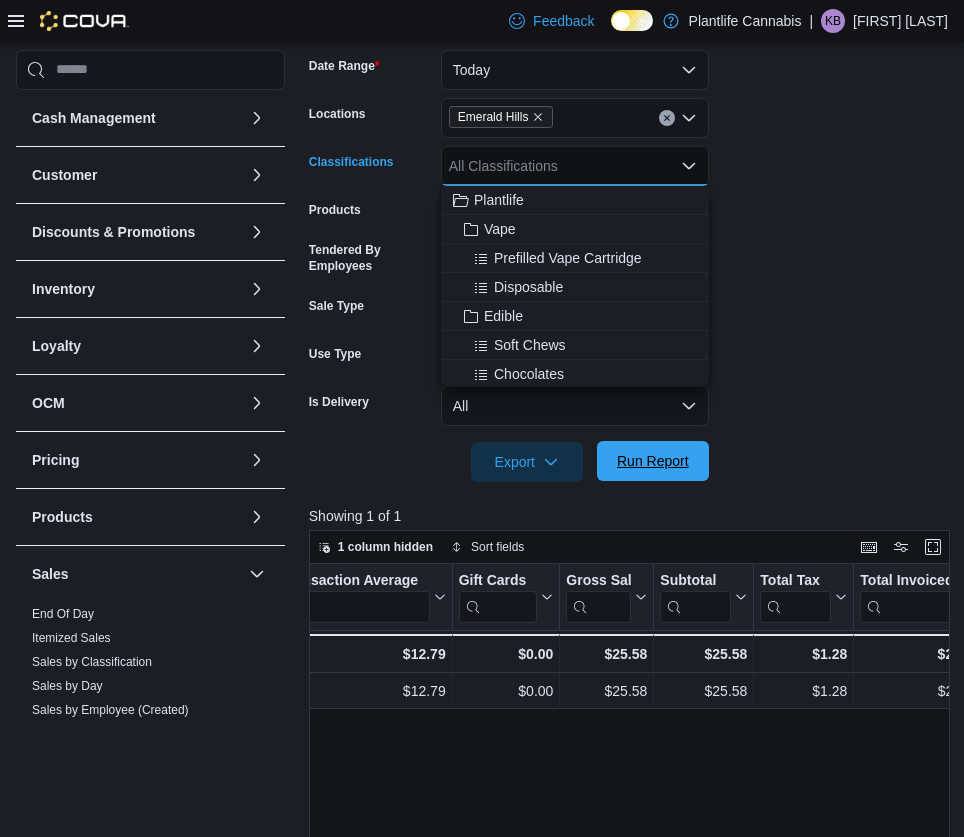 click on "Run Report" at bounding box center (653, 461) 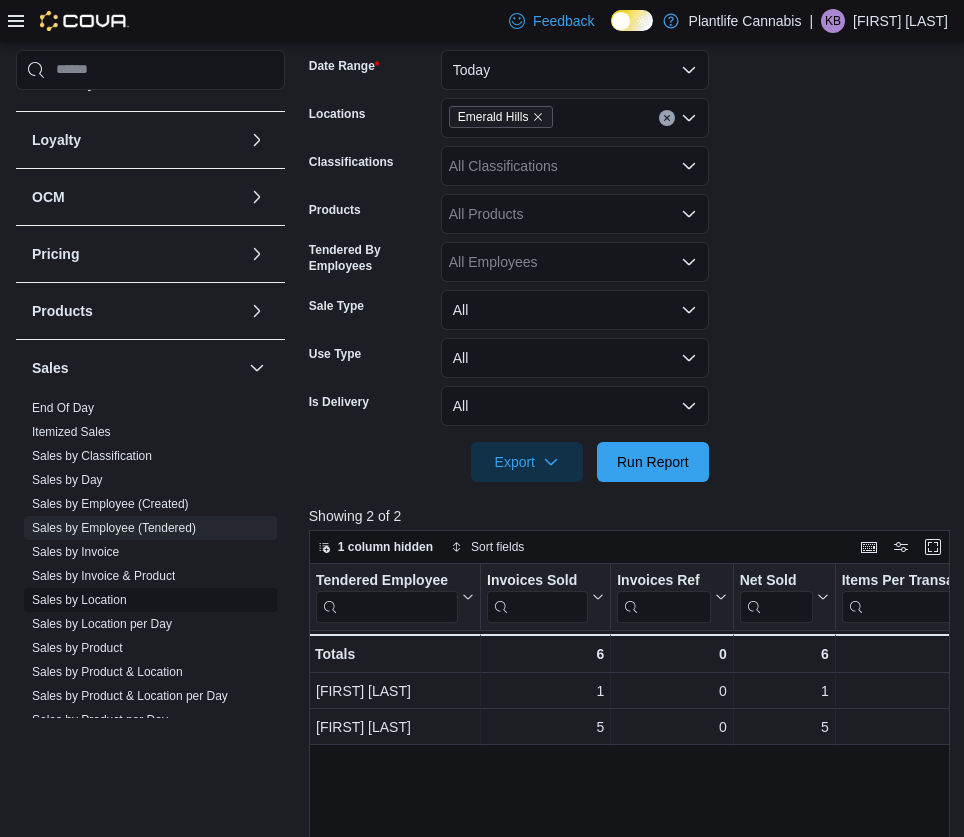 scroll, scrollTop: 210, scrollLeft: 0, axis: vertical 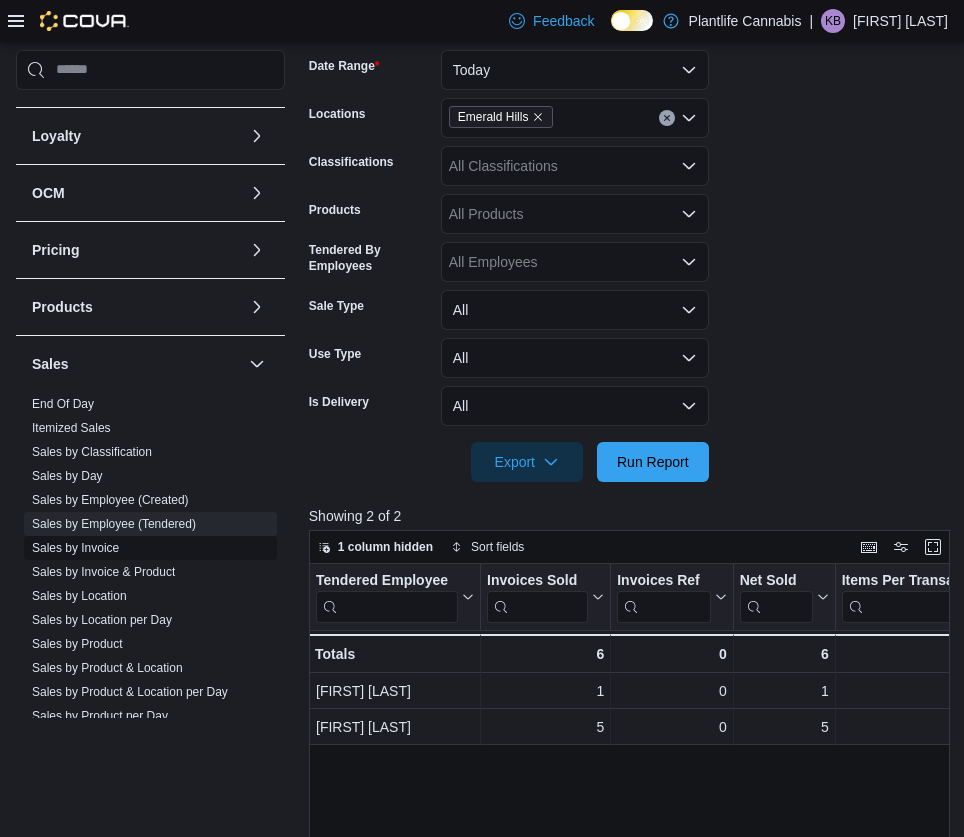 click on "Sales by Invoice" at bounding box center (75, 548) 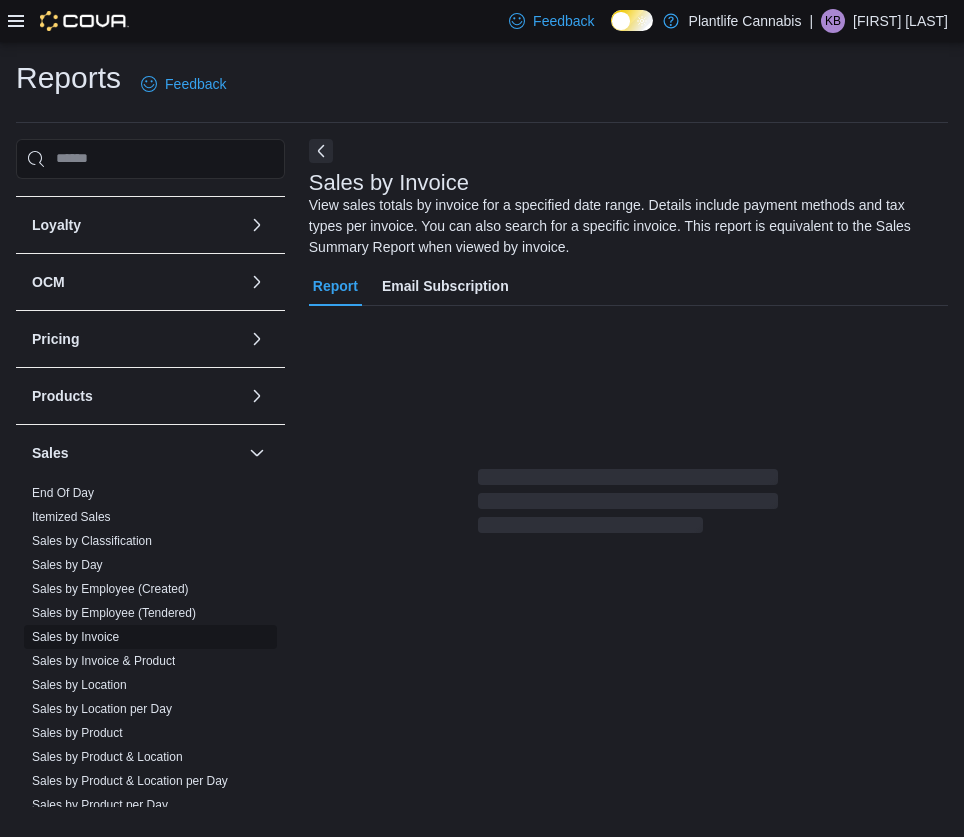 scroll, scrollTop: 0, scrollLeft: 0, axis: both 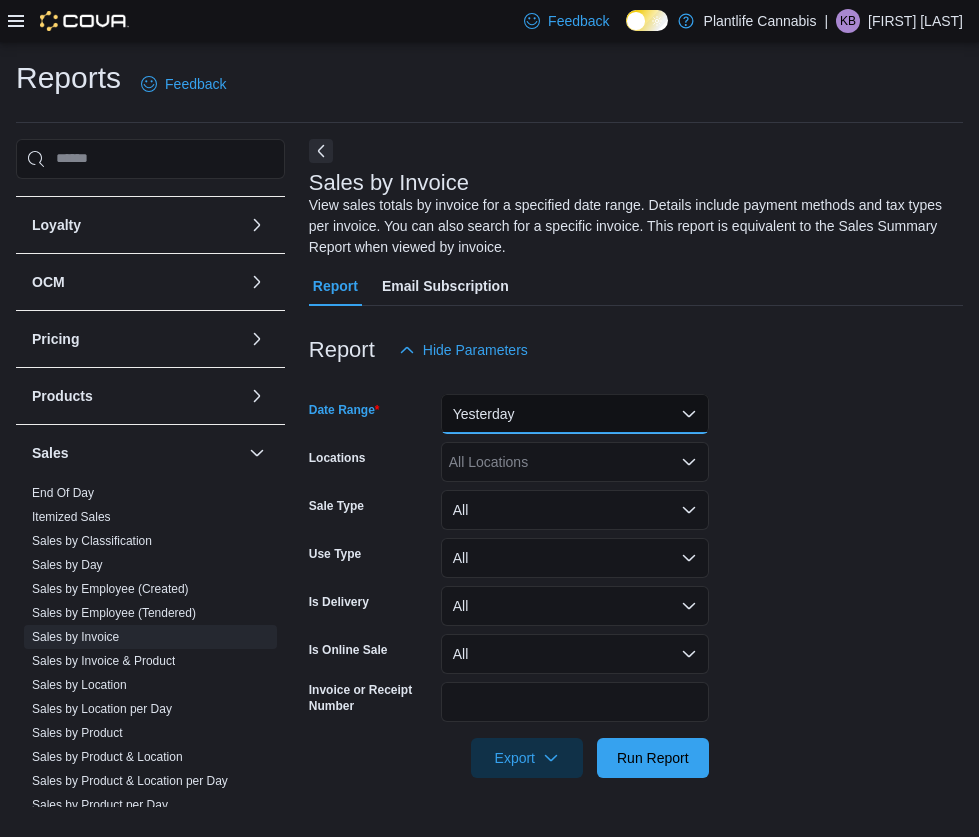 click on "Yesterday" at bounding box center [575, 414] 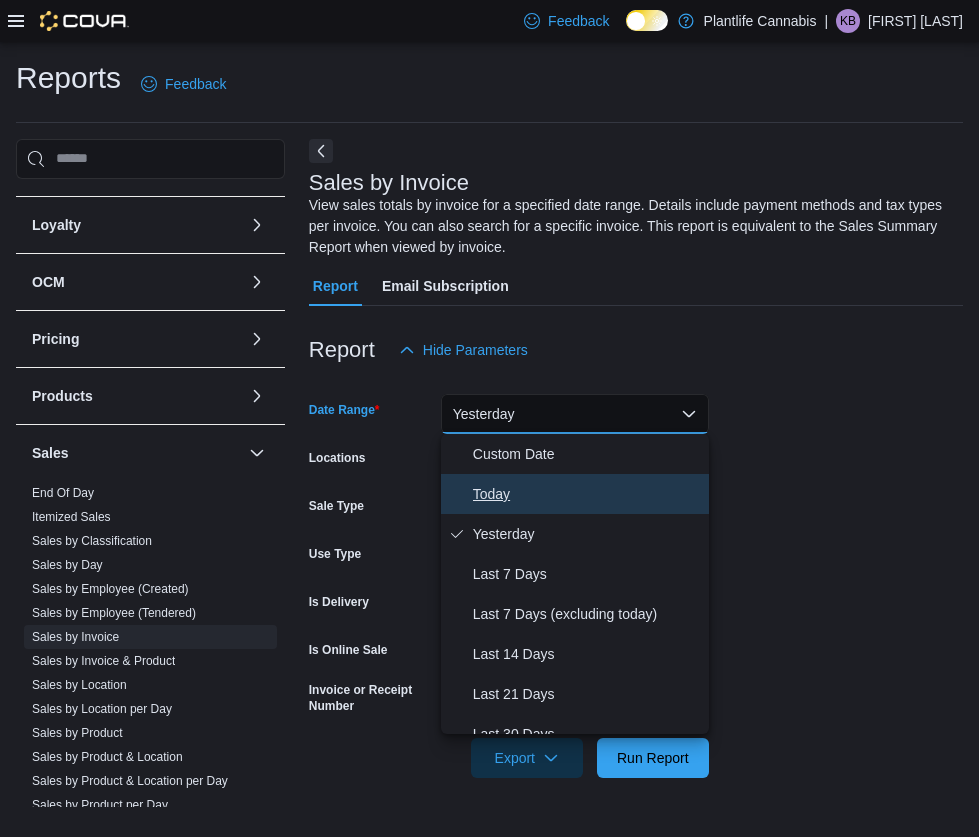 click on "Today" at bounding box center [587, 494] 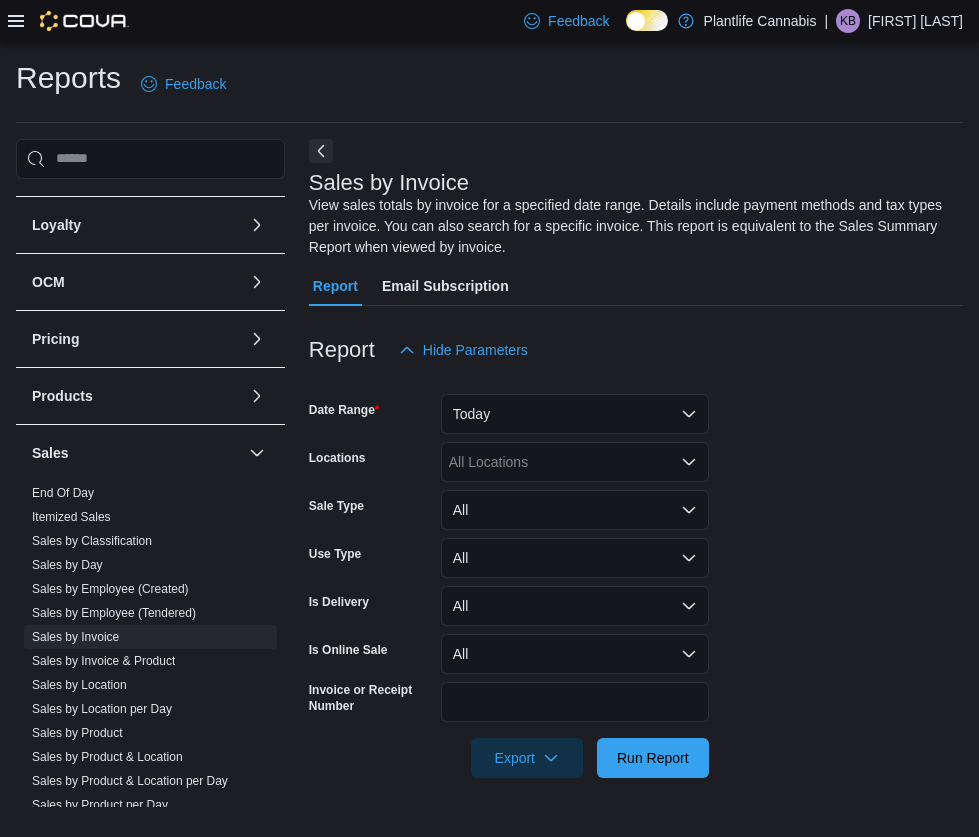click on "All Locations" at bounding box center [575, 462] 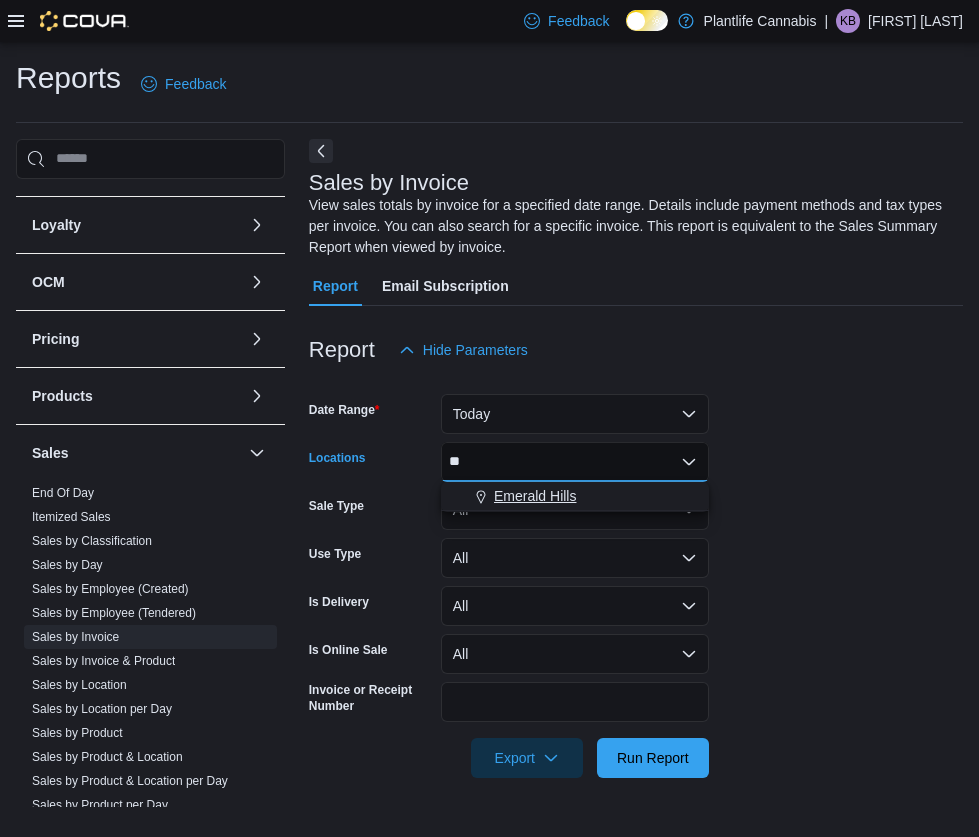 type on "**" 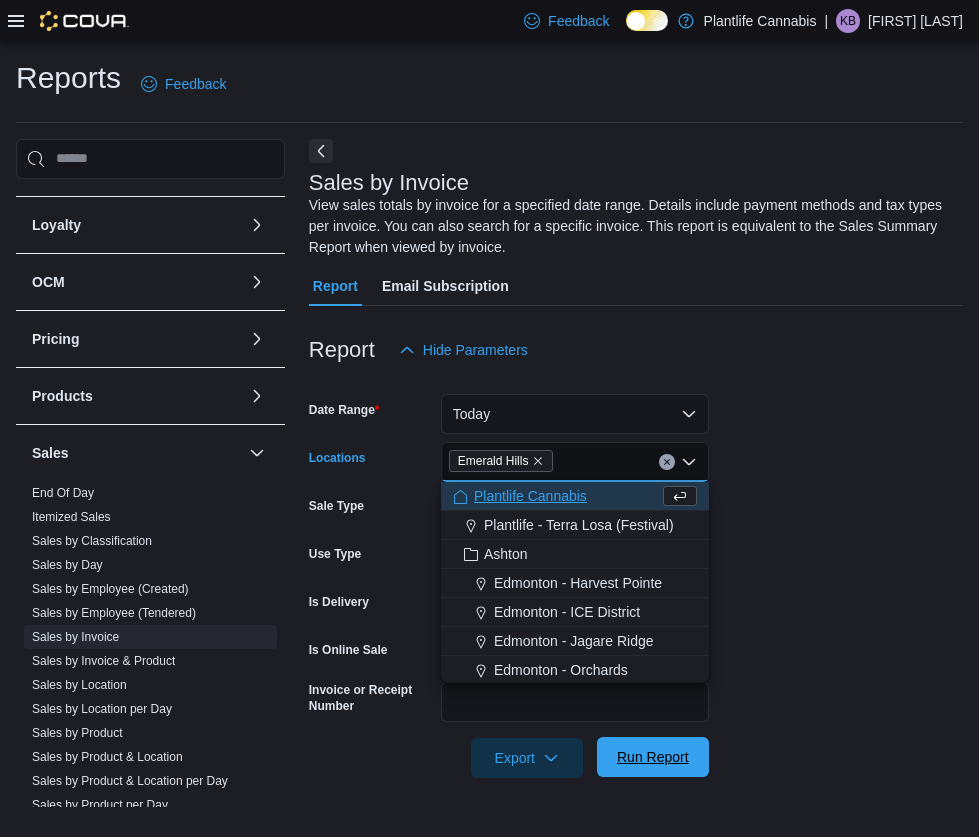click on "Run Report" at bounding box center [653, 757] 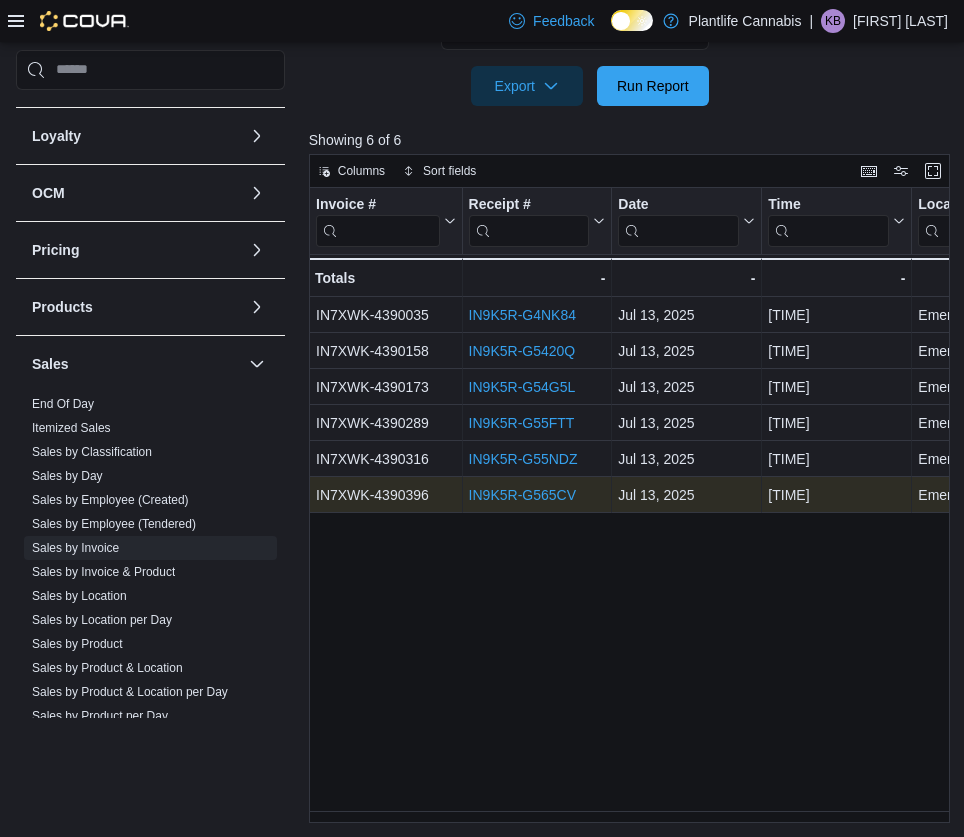 scroll, scrollTop: 674, scrollLeft: 0, axis: vertical 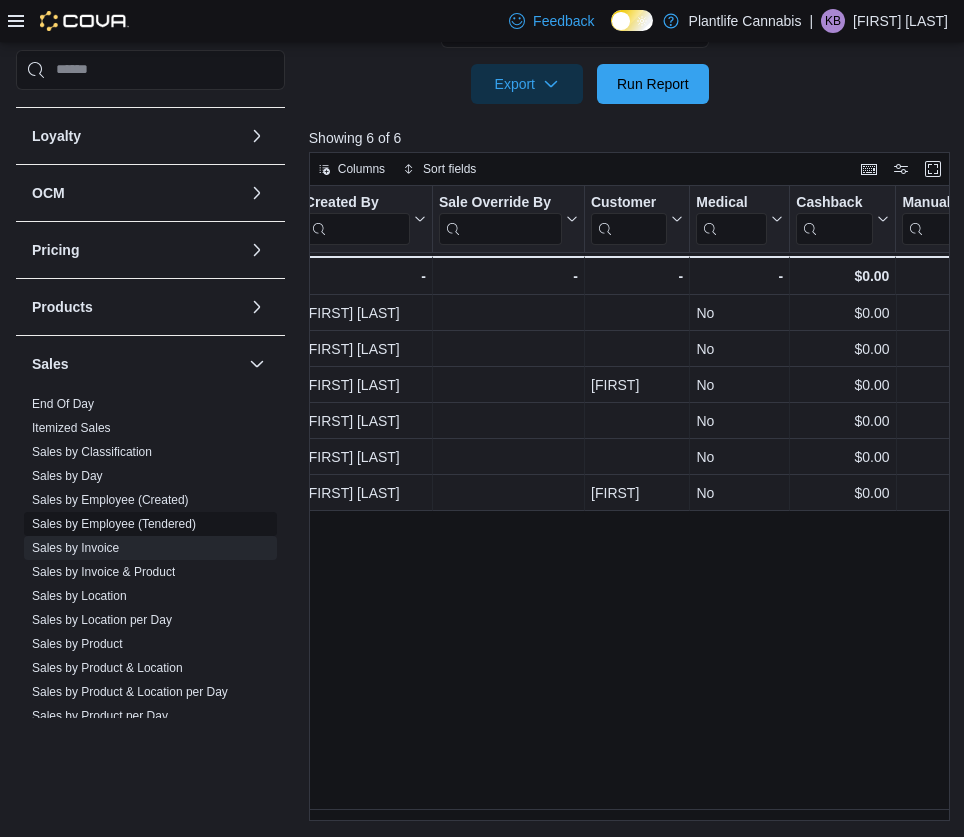 click on "Sales by Employee (Tendered)" at bounding box center [114, 524] 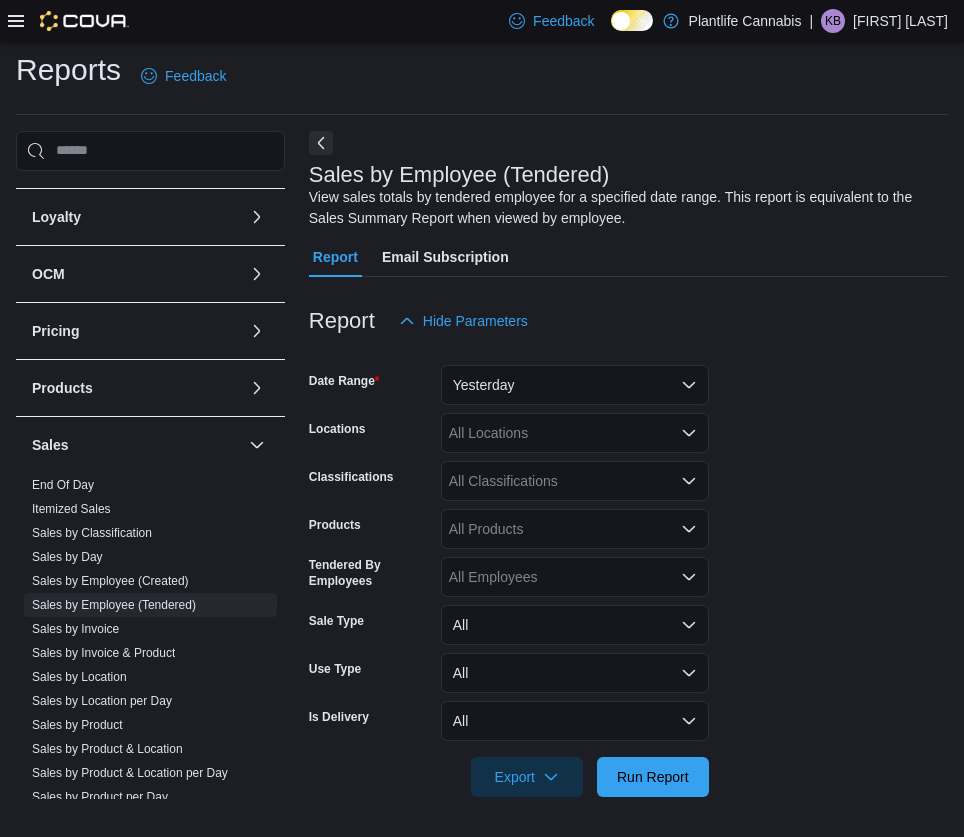 scroll, scrollTop: 8, scrollLeft: 0, axis: vertical 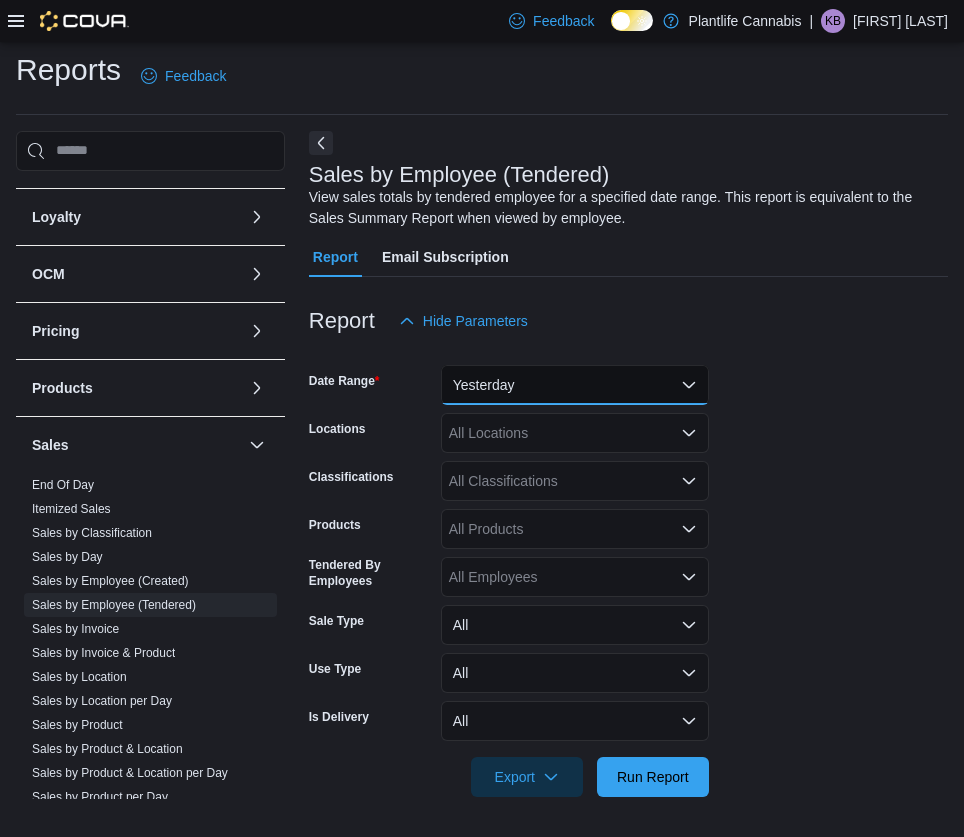 click on "Yesterday" at bounding box center [575, 385] 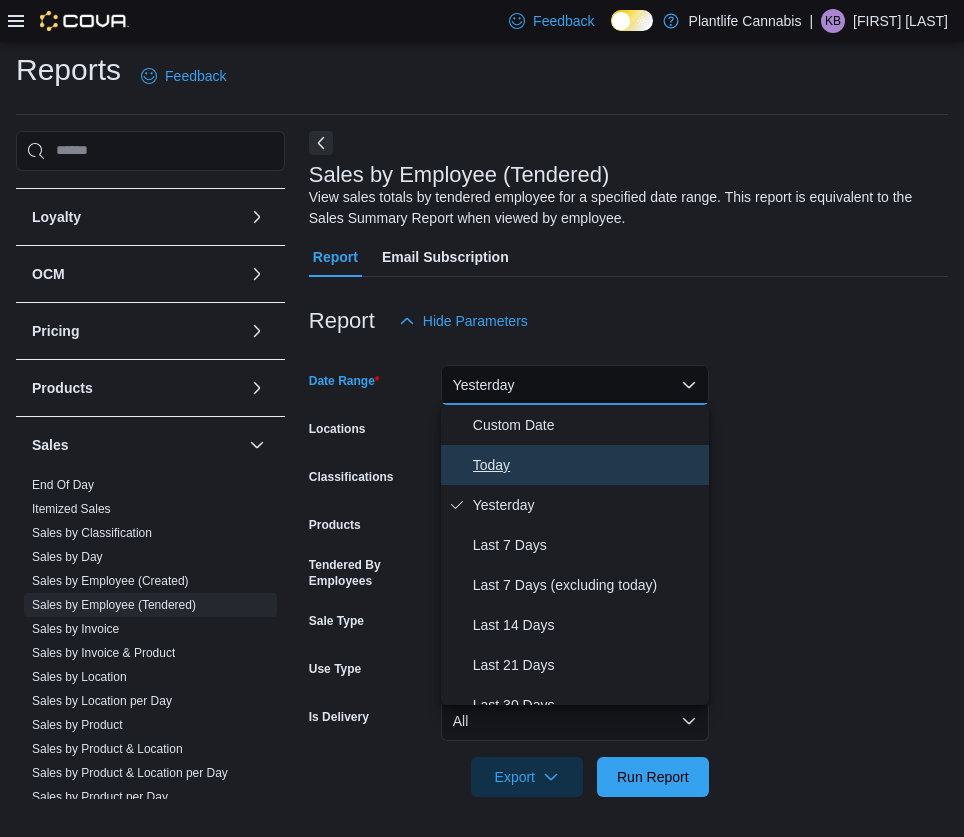 click on "Today" at bounding box center (587, 465) 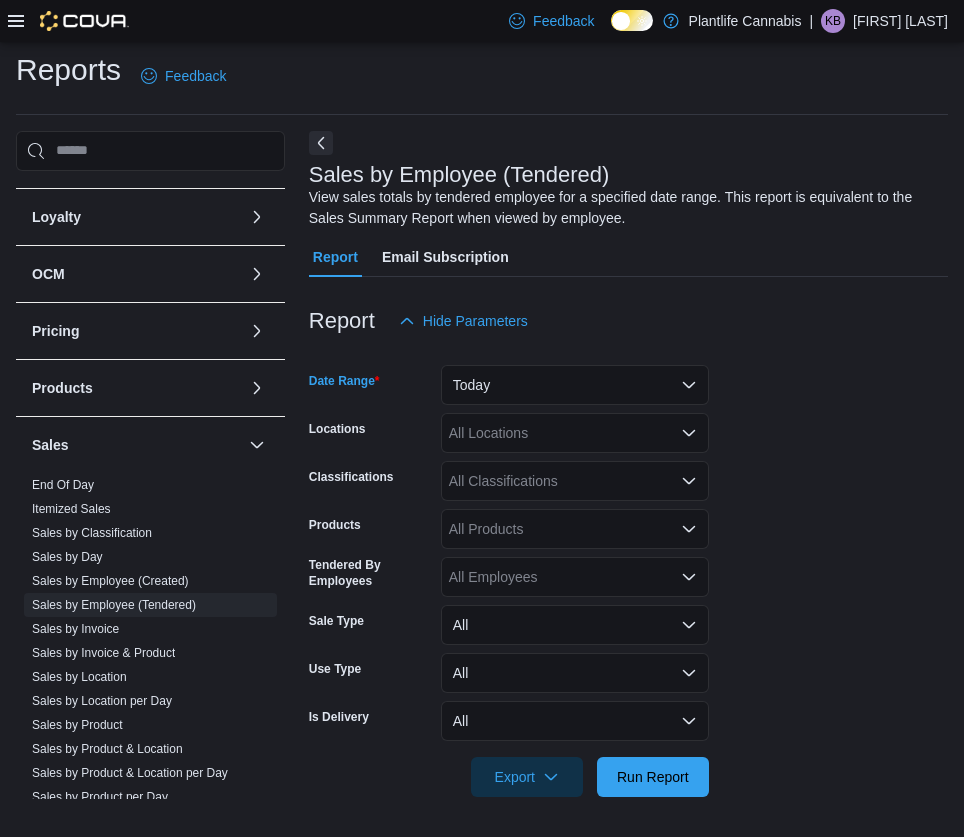 click on "All Locations" at bounding box center [575, 433] 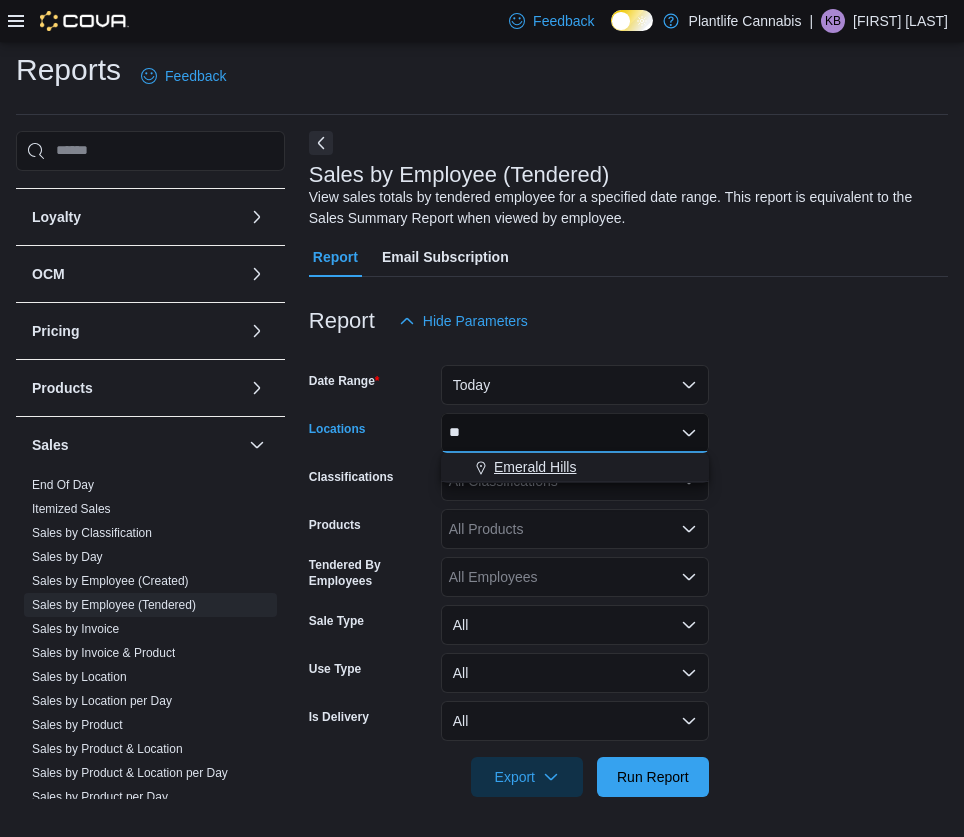 type on "**" 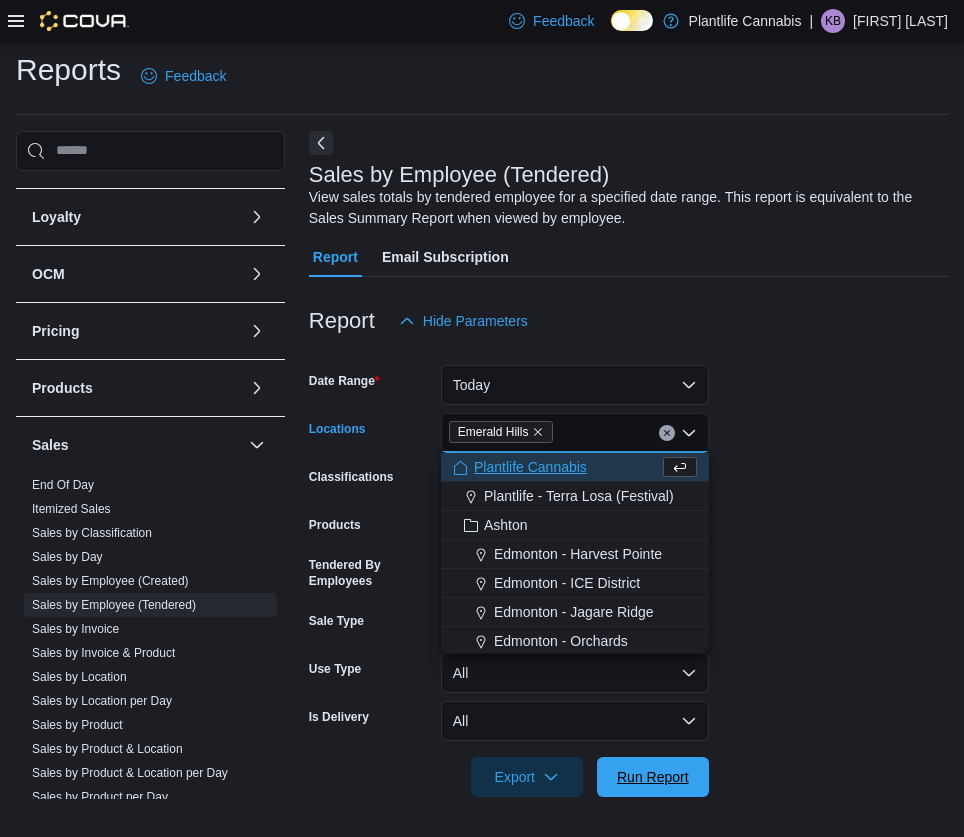 drag, startPoint x: 680, startPoint y: 774, endPoint x: 965, endPoint y: 702, distance: 293.95407 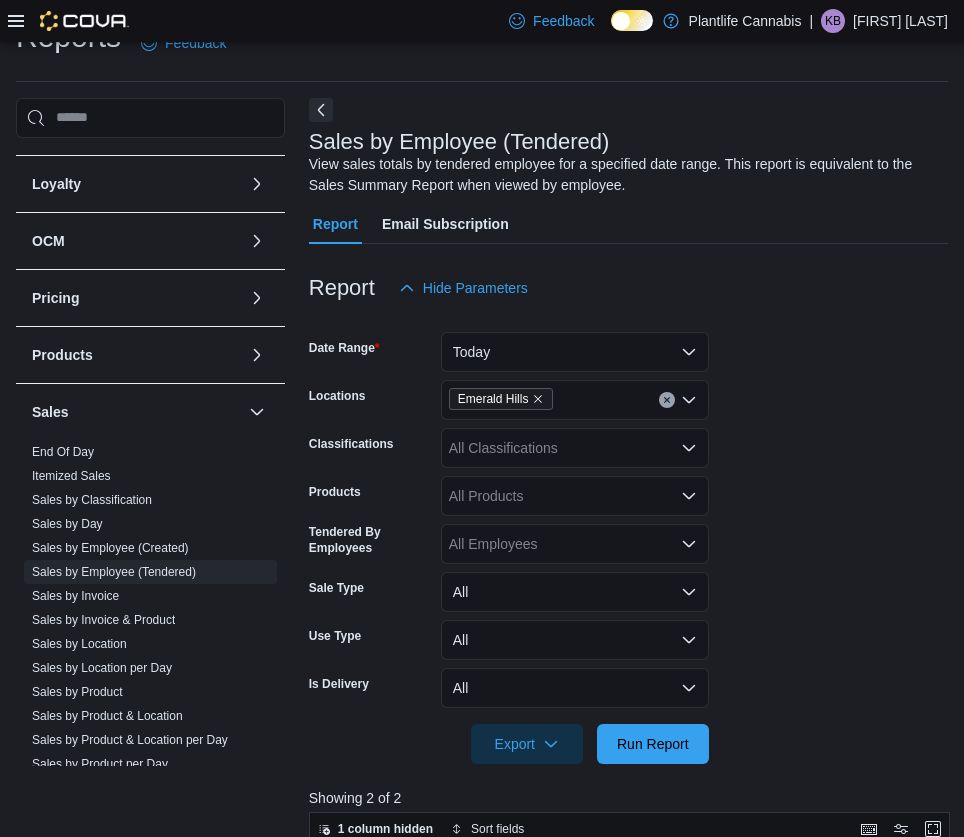 scroll, scrollTop: 39, scrollLeft: 0, axis: vertical 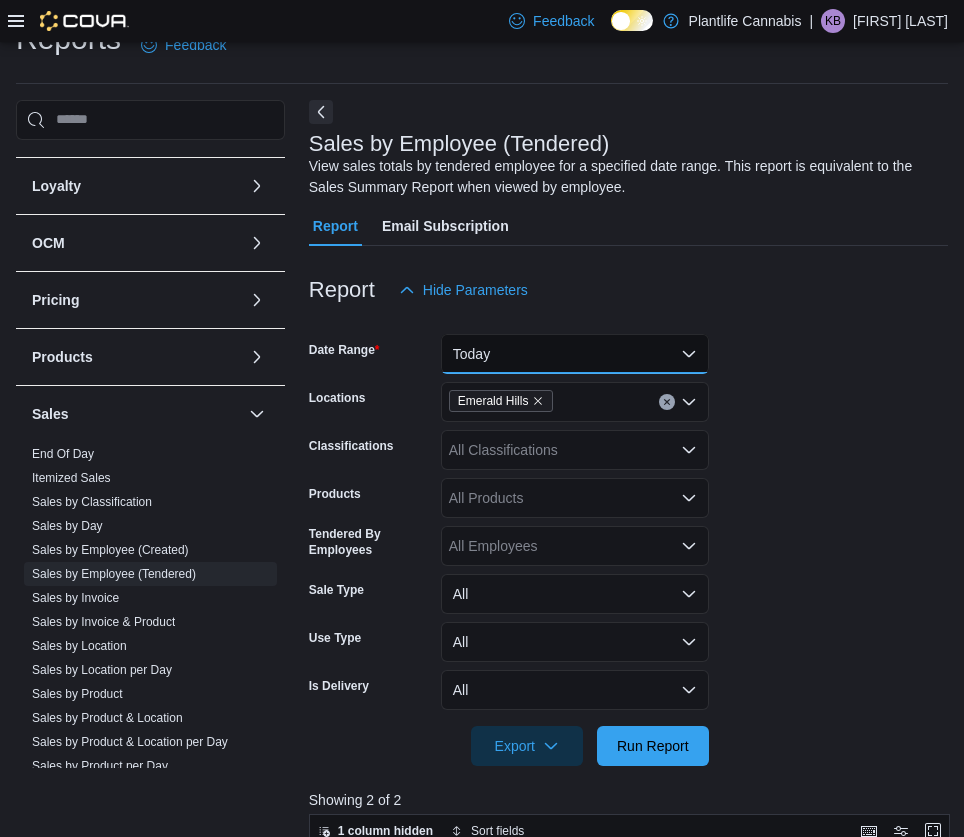click on "Today" at bounding box center [575, 354] 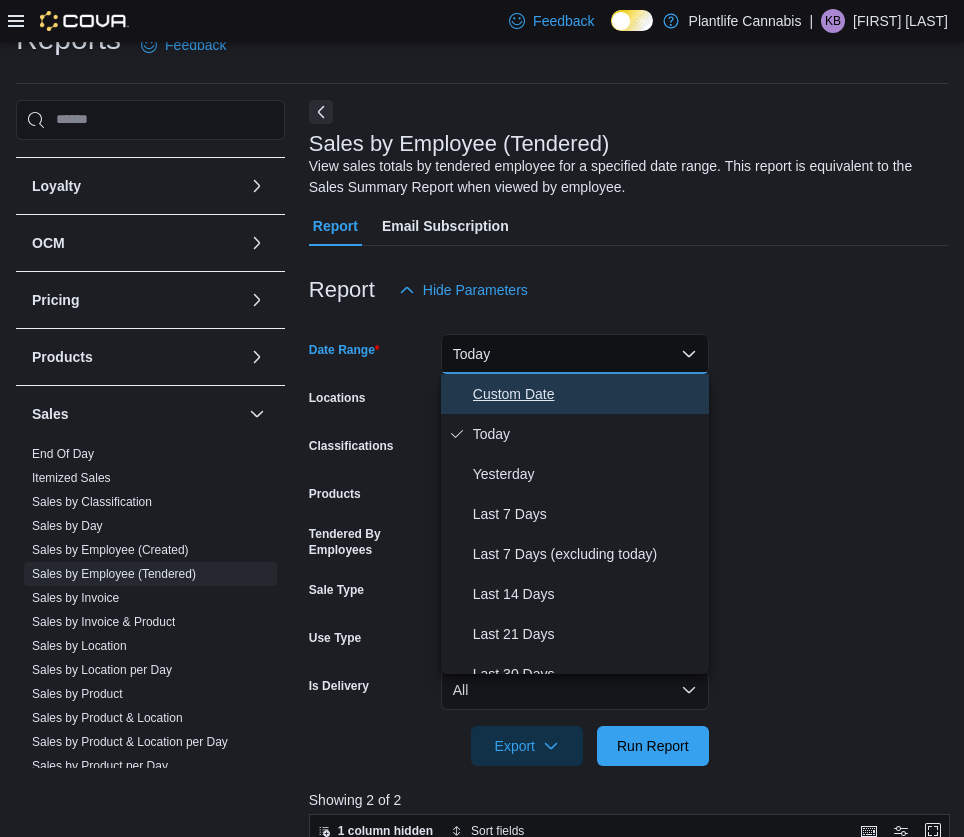 click on "Custom Date" at bounding box center [587, 394] 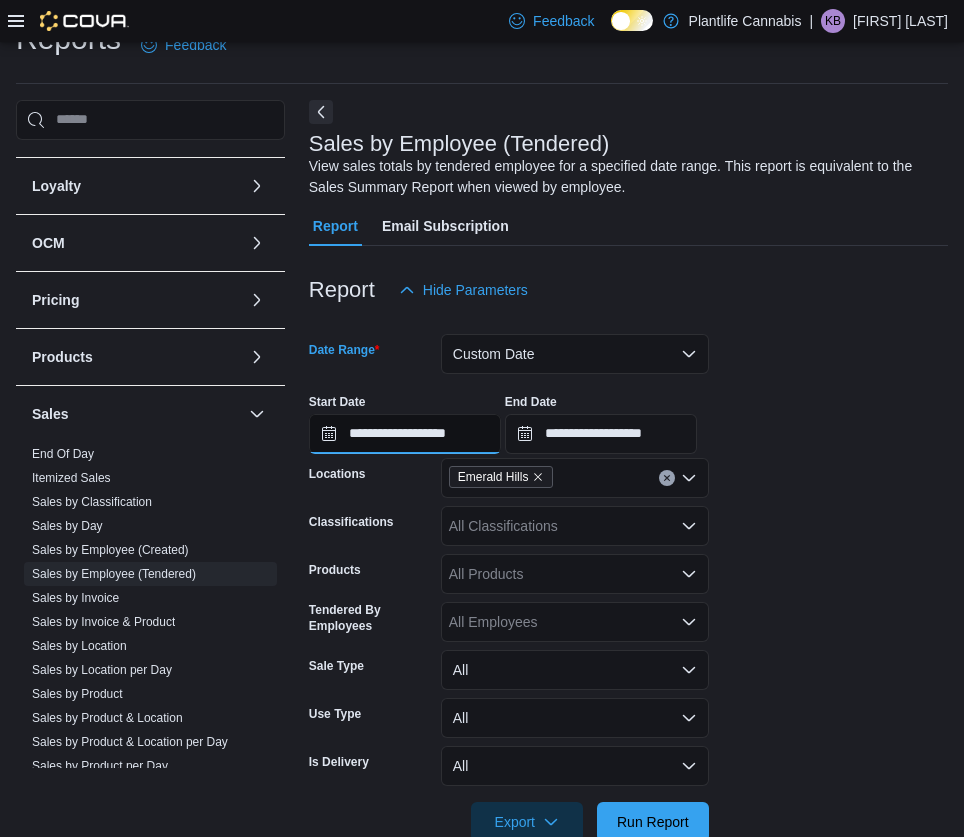 click on "**********" at bounding box center (405, 434) 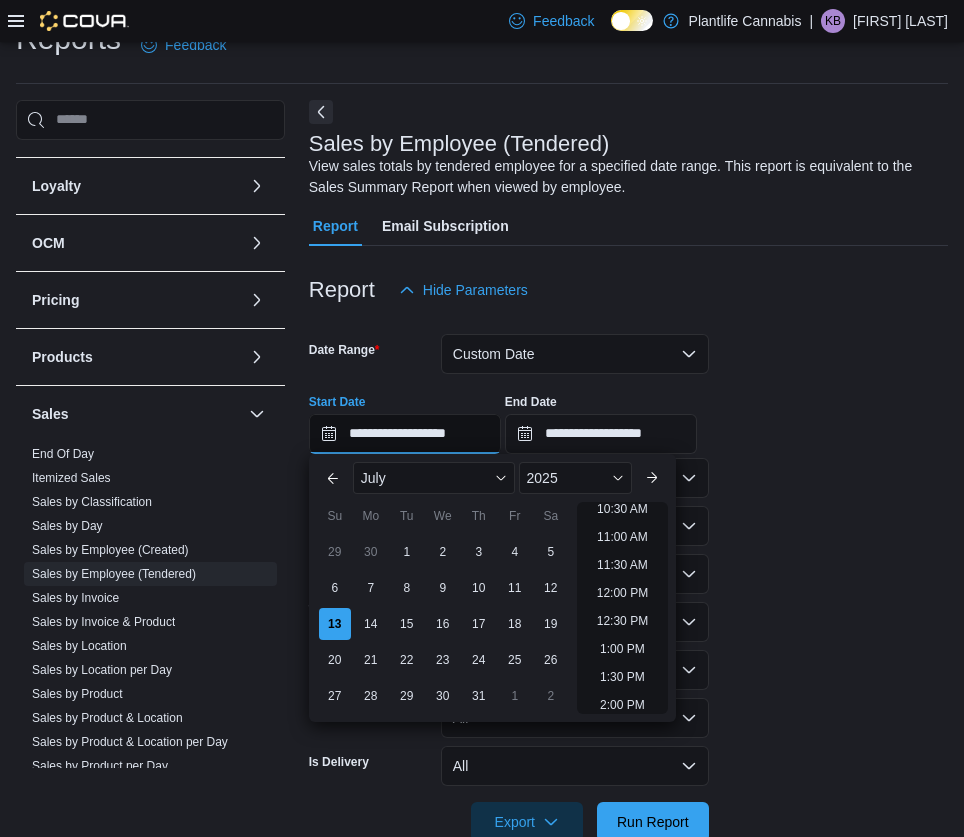 scroll, scrollTop: 568, scrollLeft: 0, axis: vertical 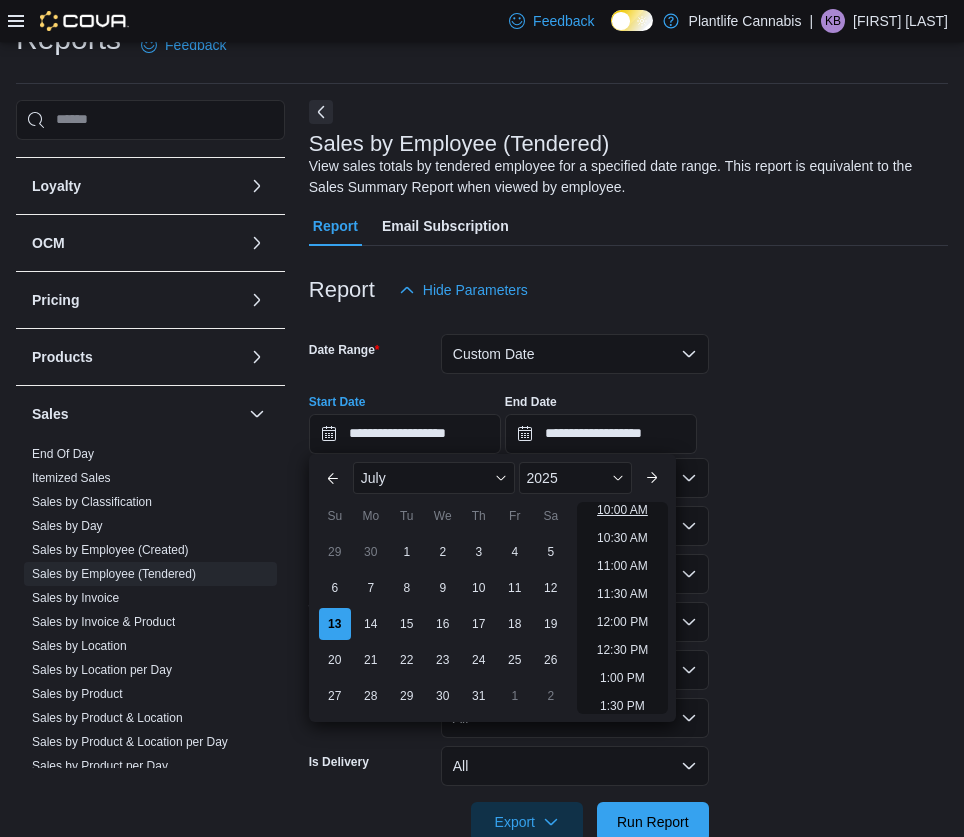click on "10:00 AM" at bounding box center [622, 510] 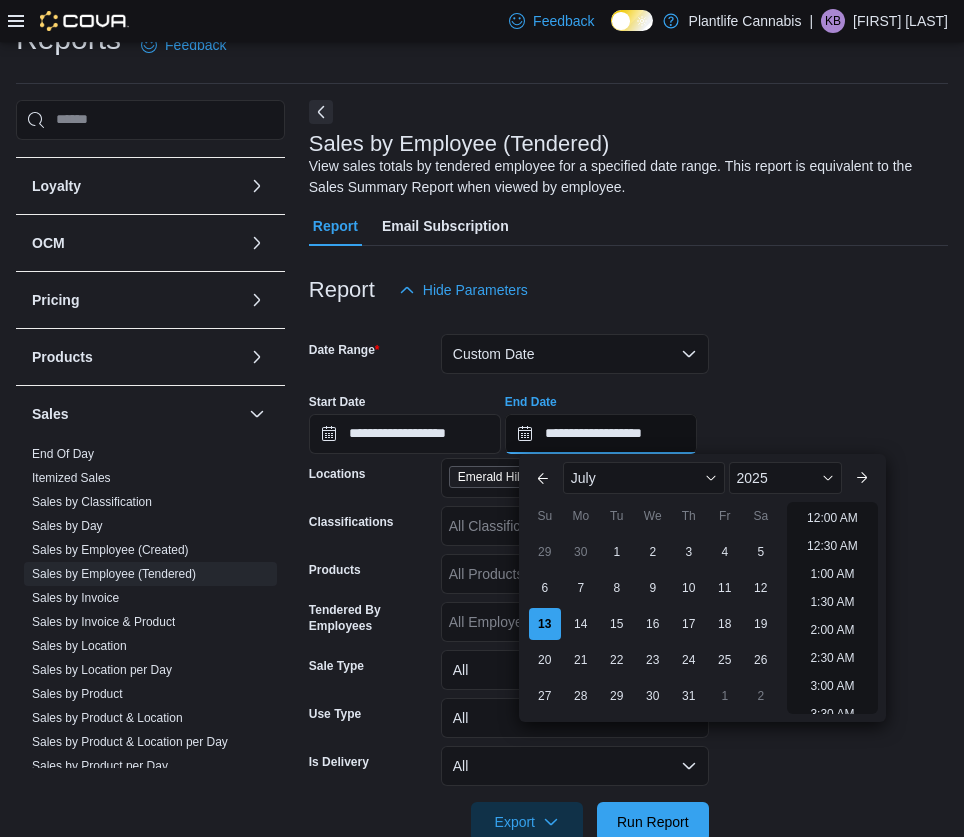 click on "**********" at bounding box center [601, 434] 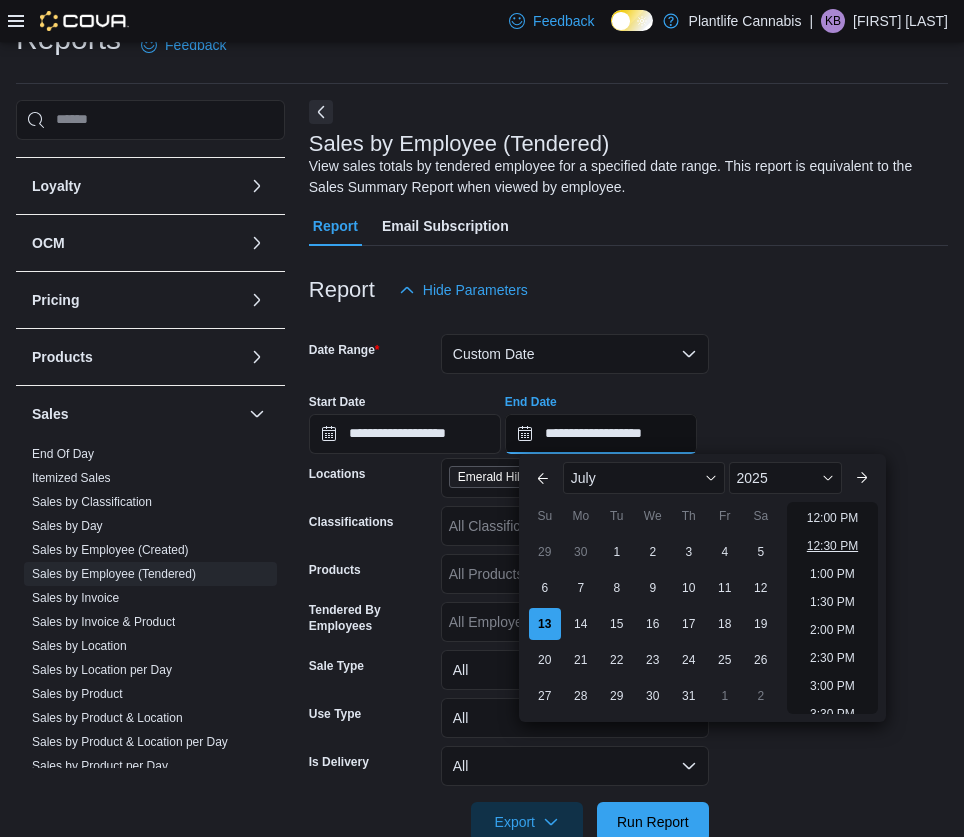 scroll, scrollTop: 668, scrollLeft: 0, axis: vertical 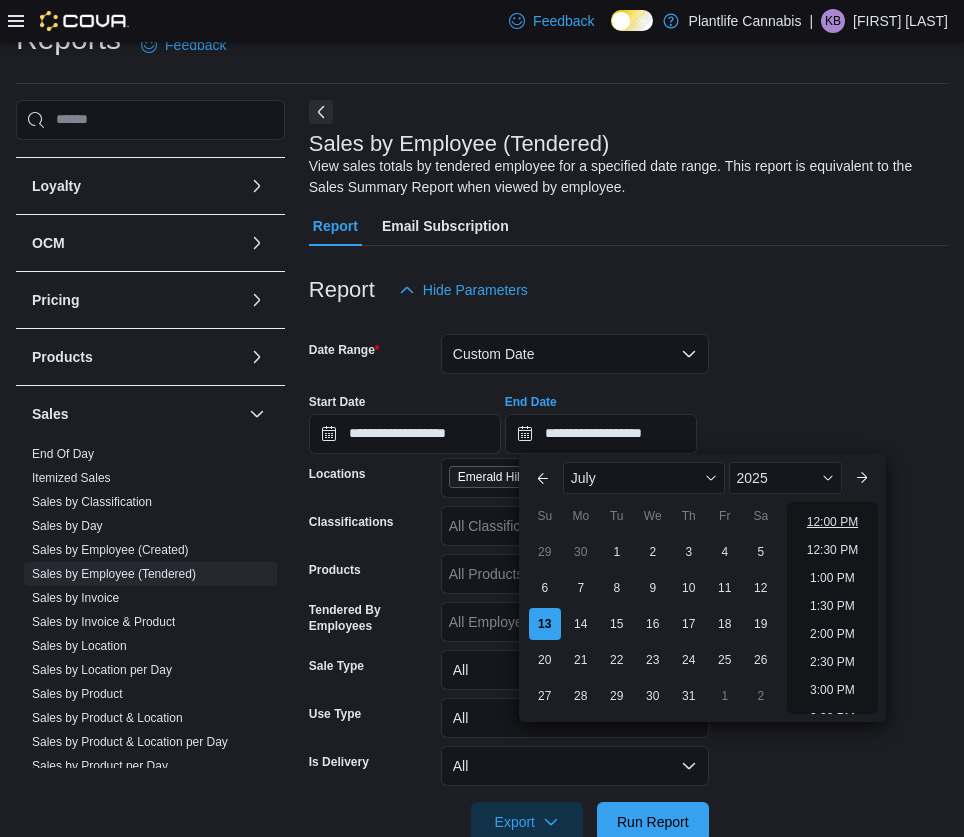click on "12:00 PM" at bounding box center [832, 522] 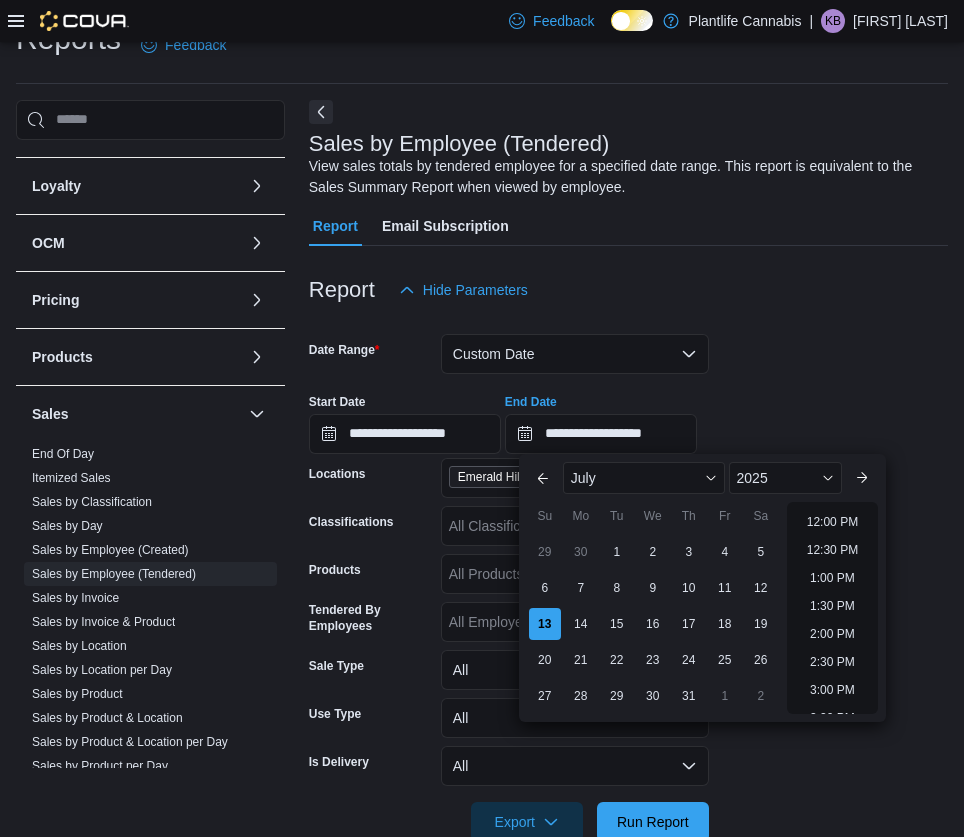 type on "**********" 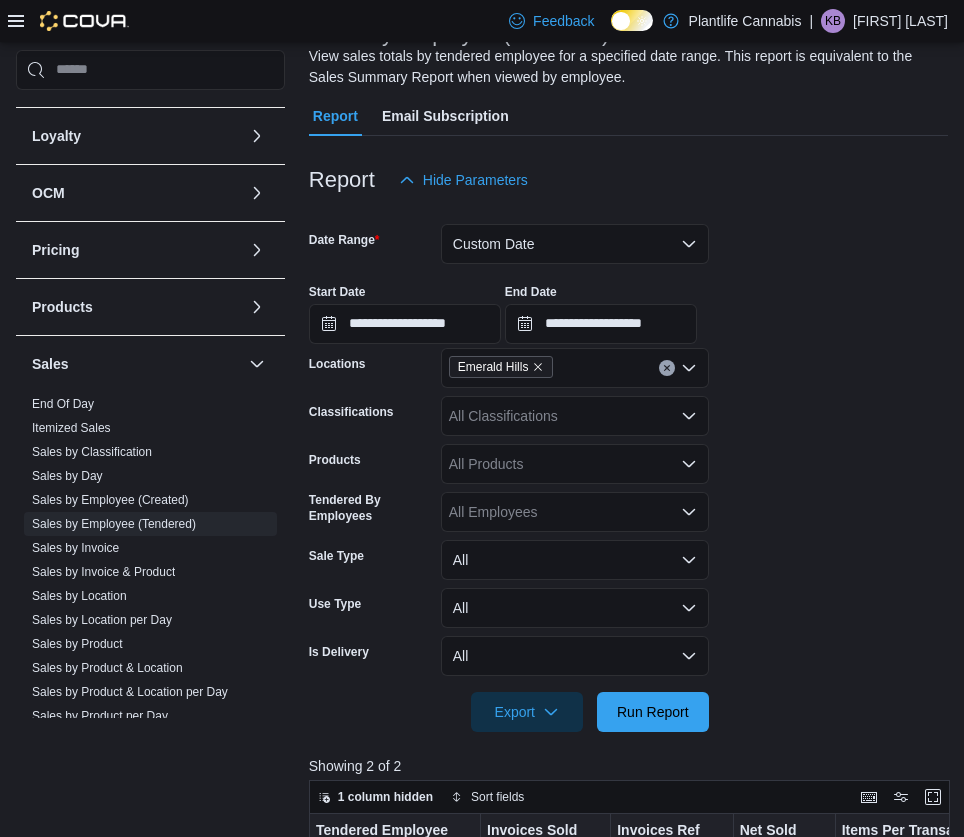 scroll, scrollTop: 171, scrollLeft: 0, axis: vertical 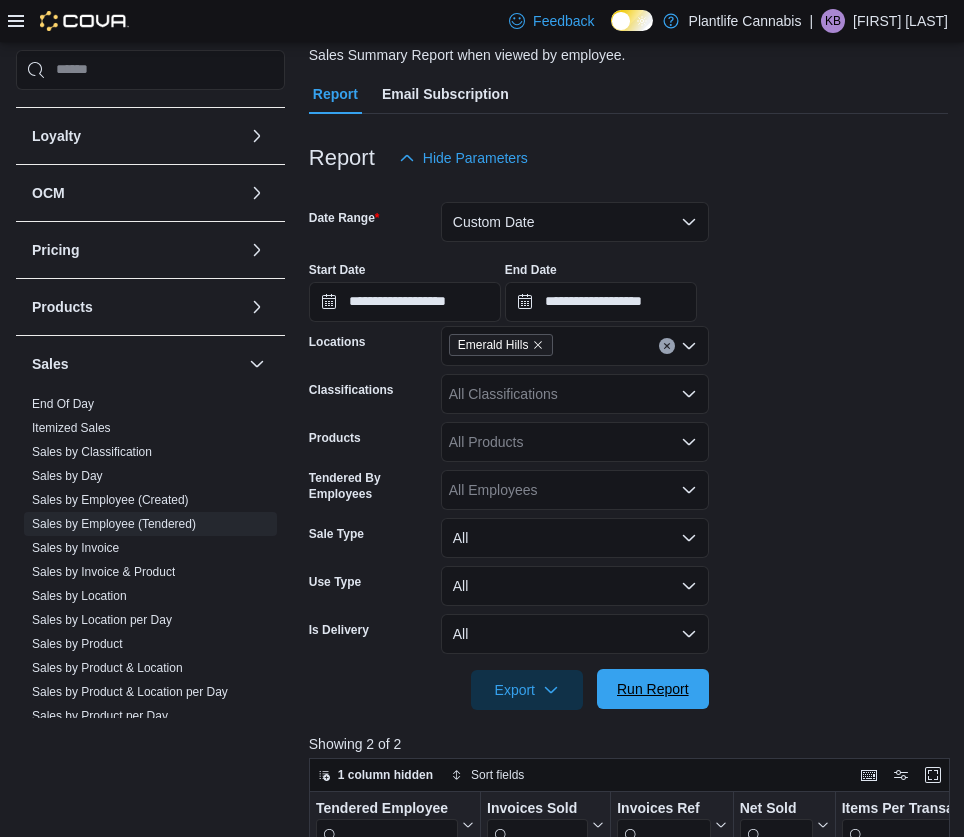 click on "Run Report" at bounding box center (653, 689) 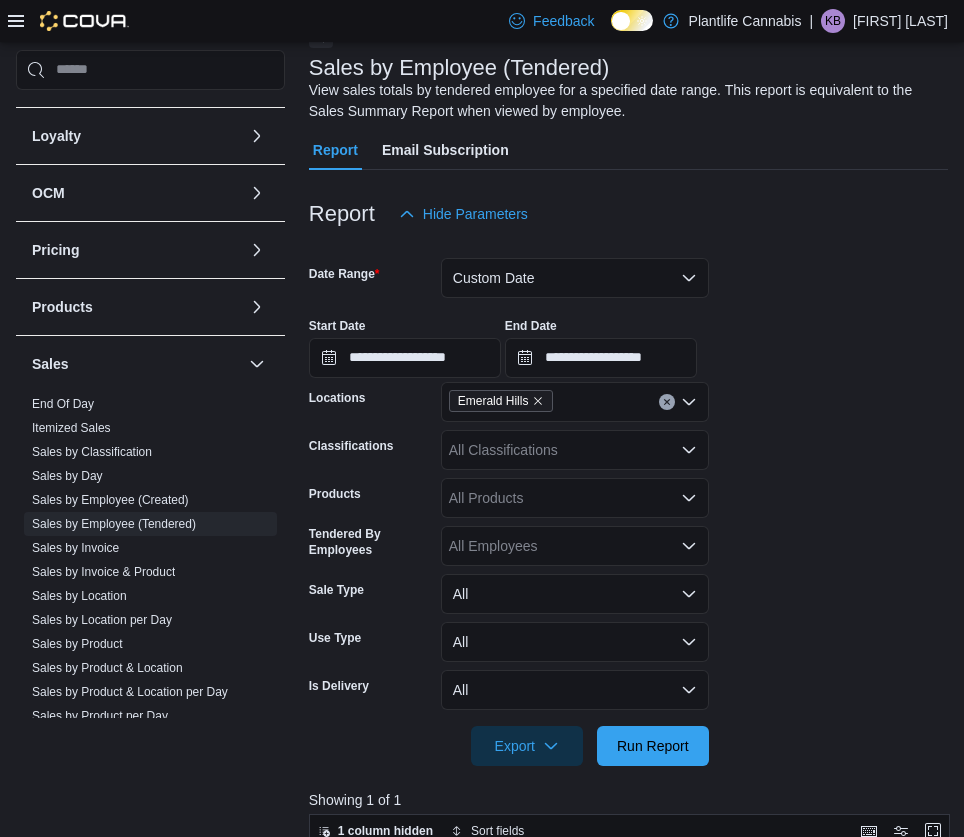scroll, scrollTop: 61, scrollLeft: 0, axis: vertical 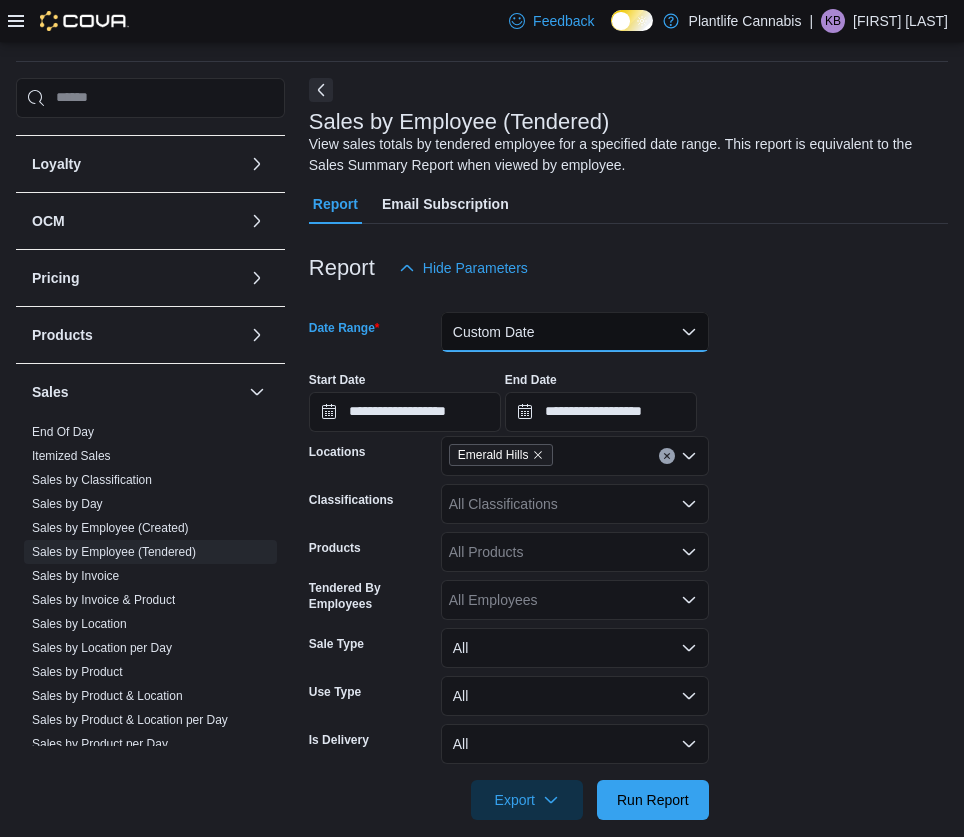 click on "Custom Date" at bounding box center (575, 332) 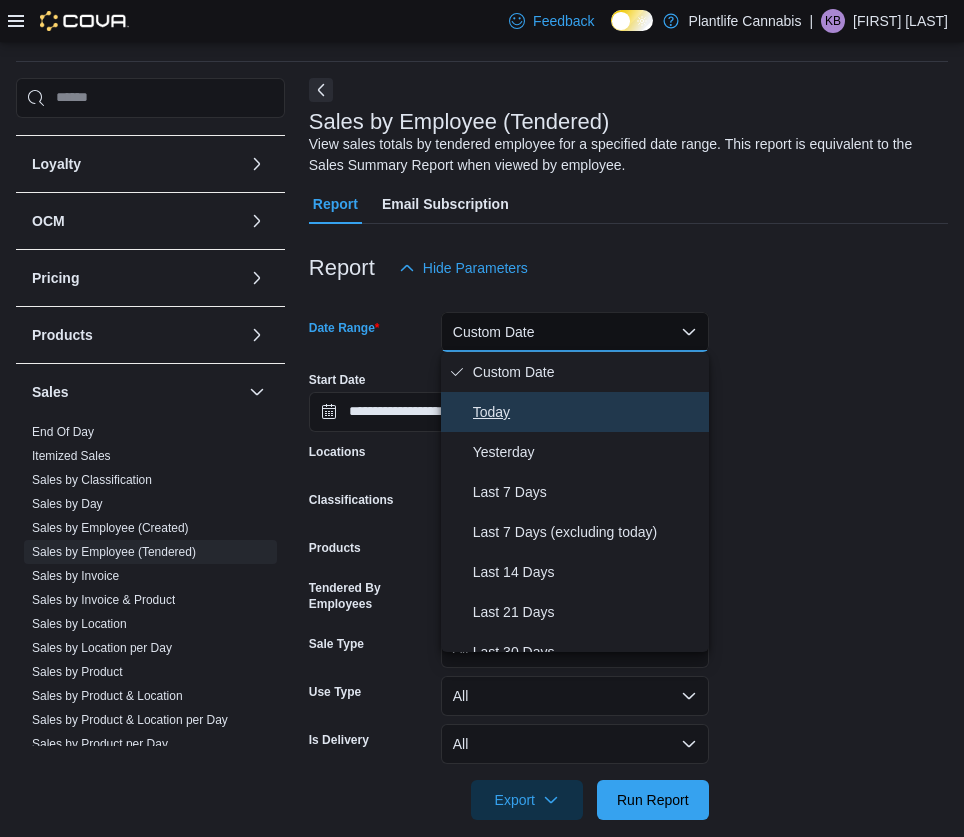 click on "Today" at bounding box center (587, 412) 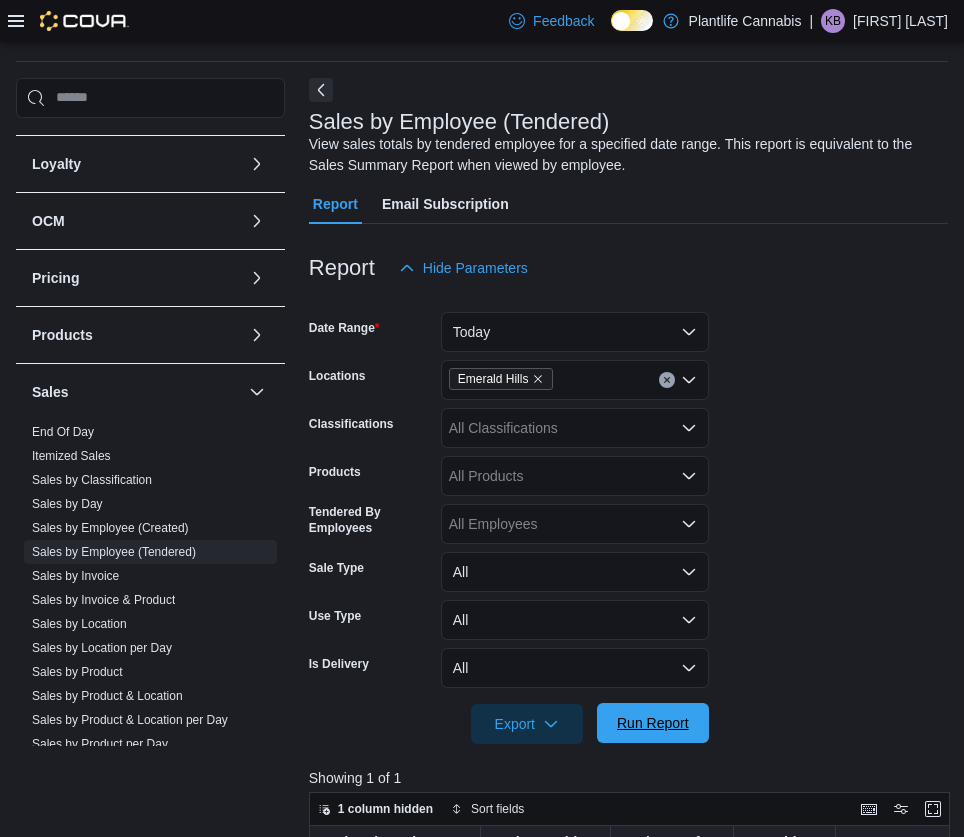 click on "Run Report" at bounding box center [653, 723] 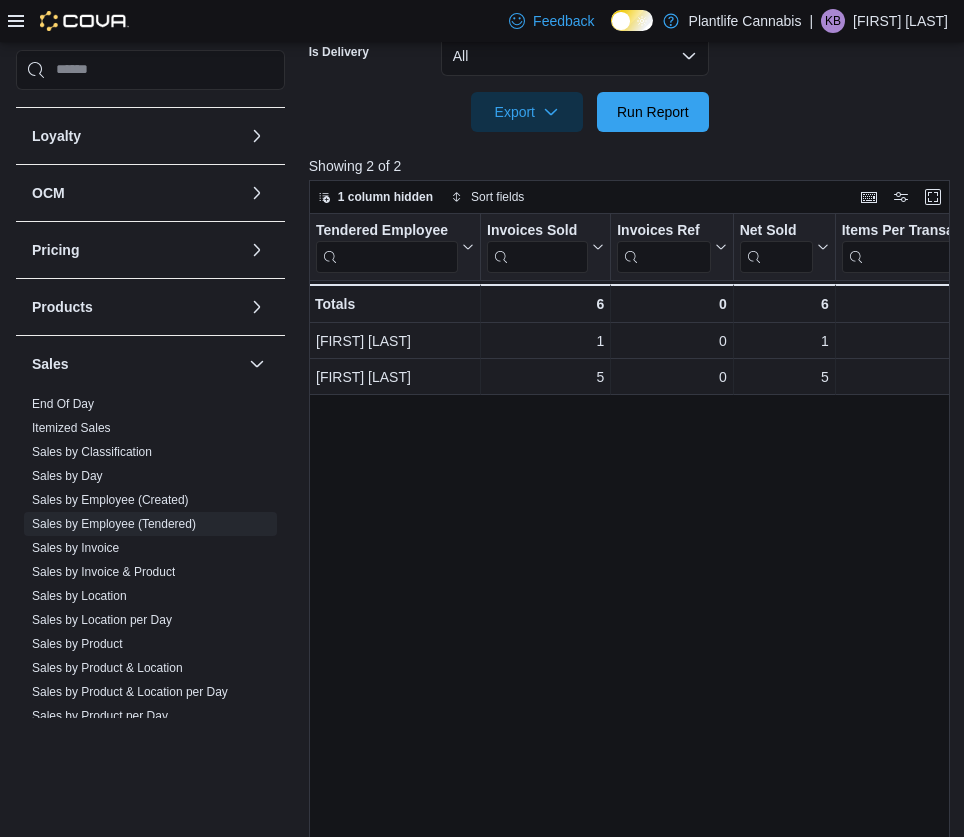 scroll, scrollTop: 677, scrollLeft: 0, axis: vertical 